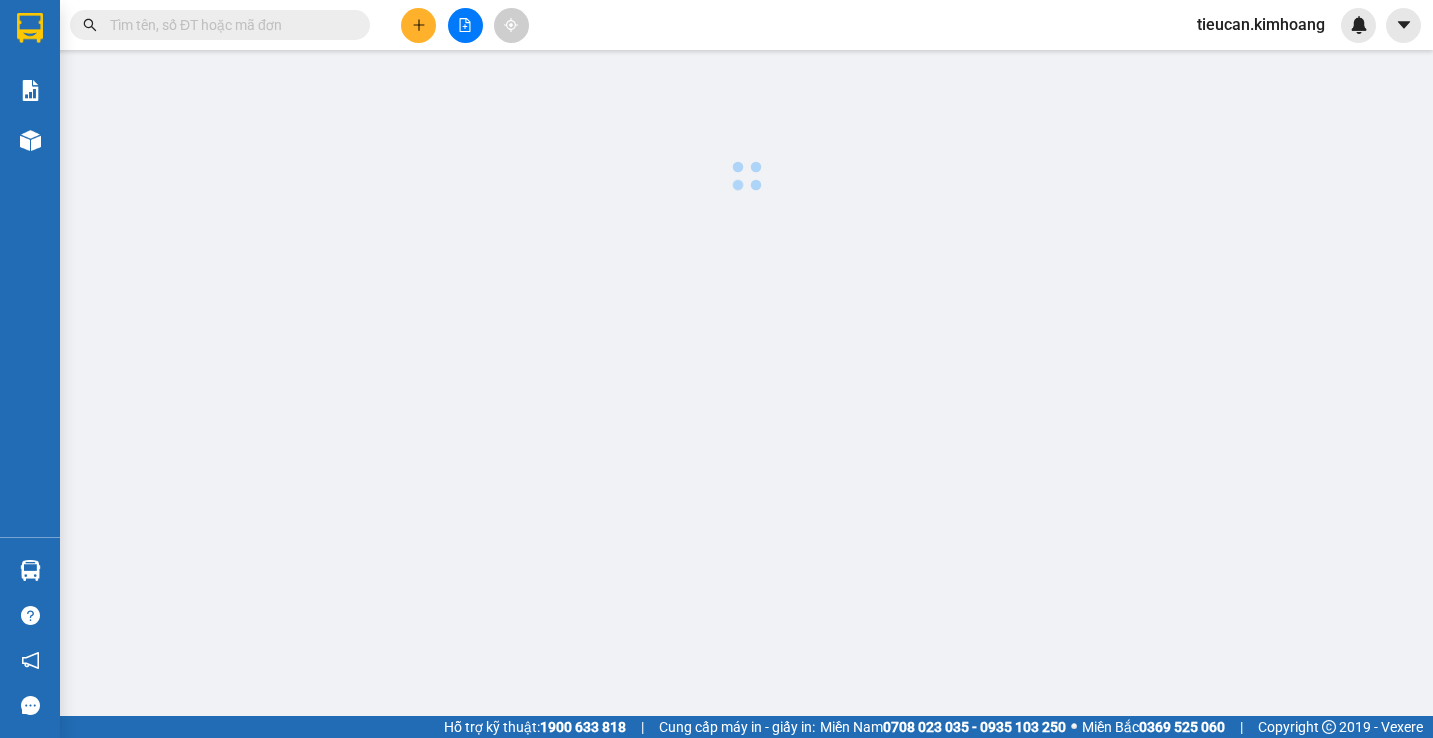 scroll, scrollTop: 0, scrollLeft: 0, axis: both 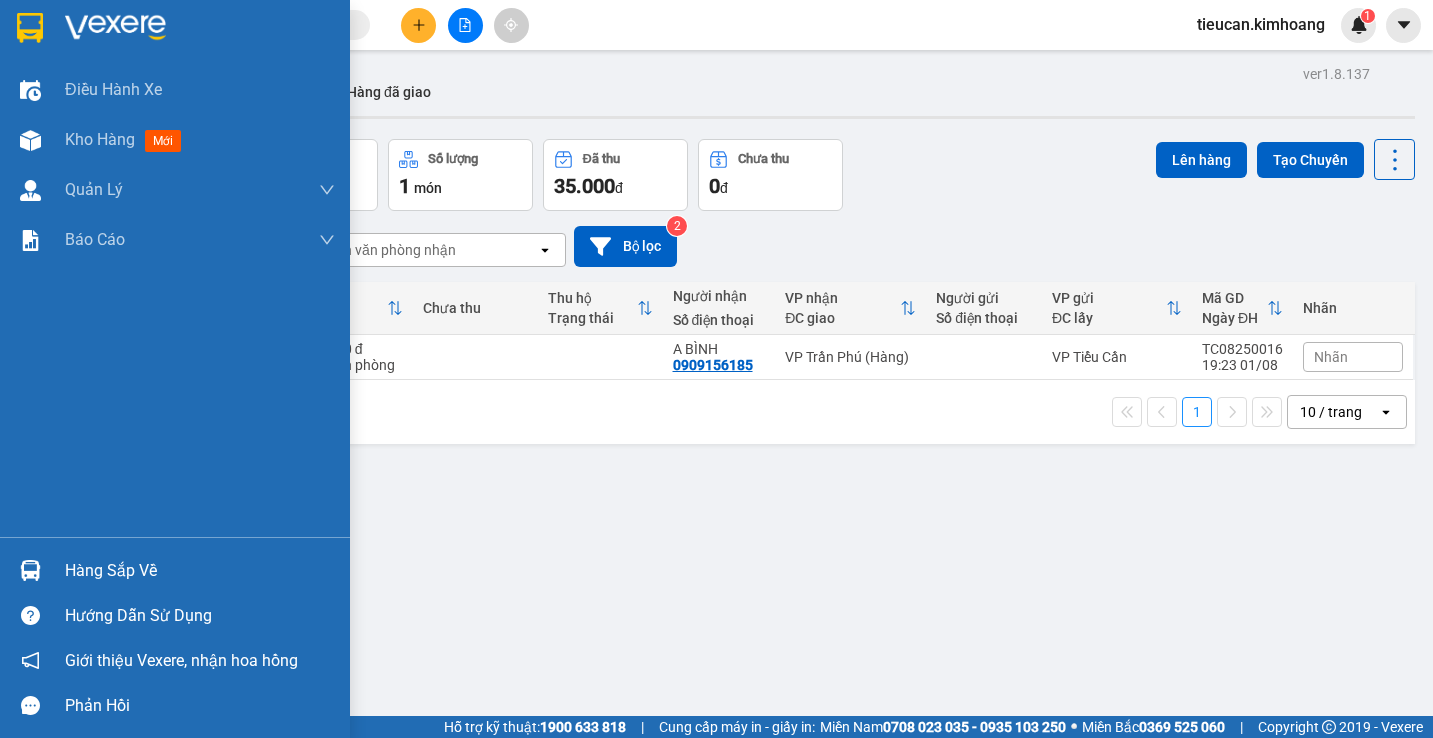 click on "Hàng sắp về" at bounding box center (200, 571) 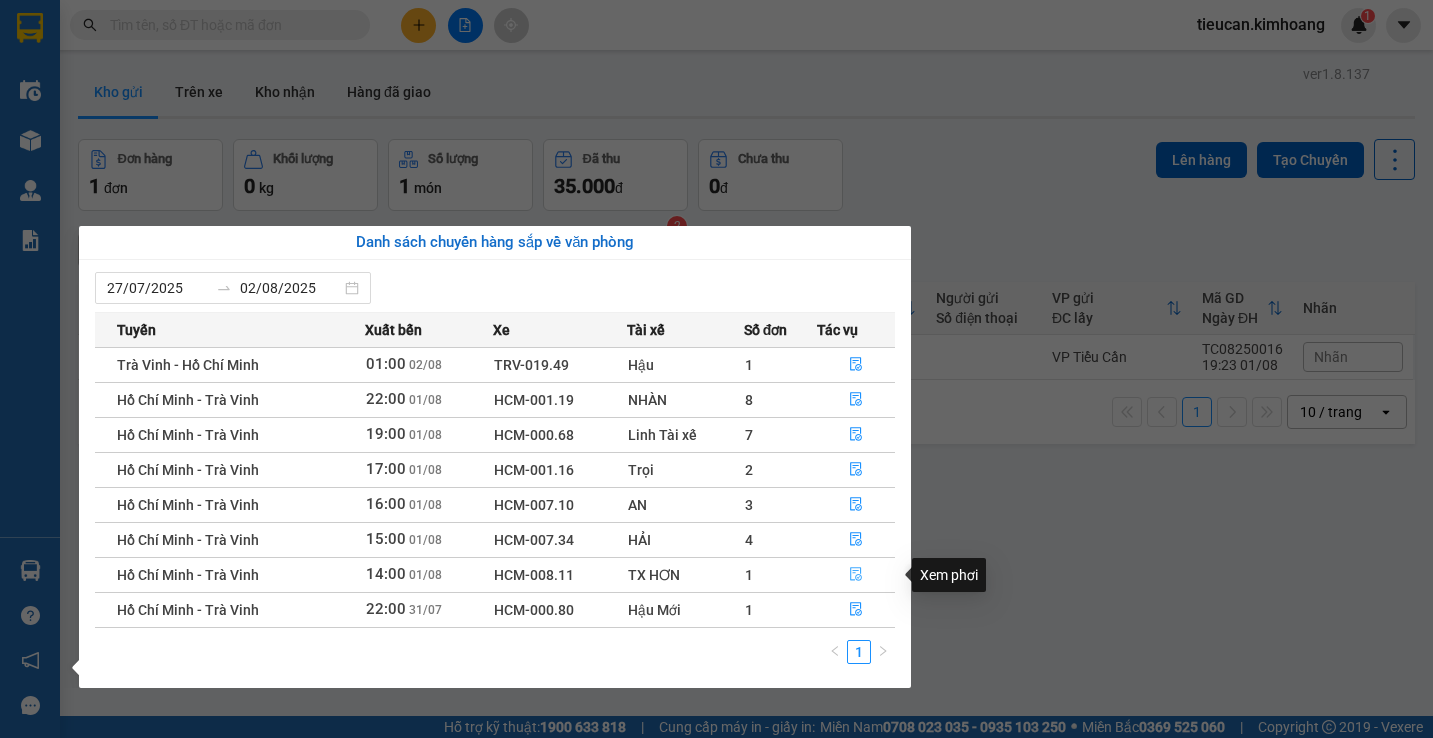 click at bounding box center [856, 575] 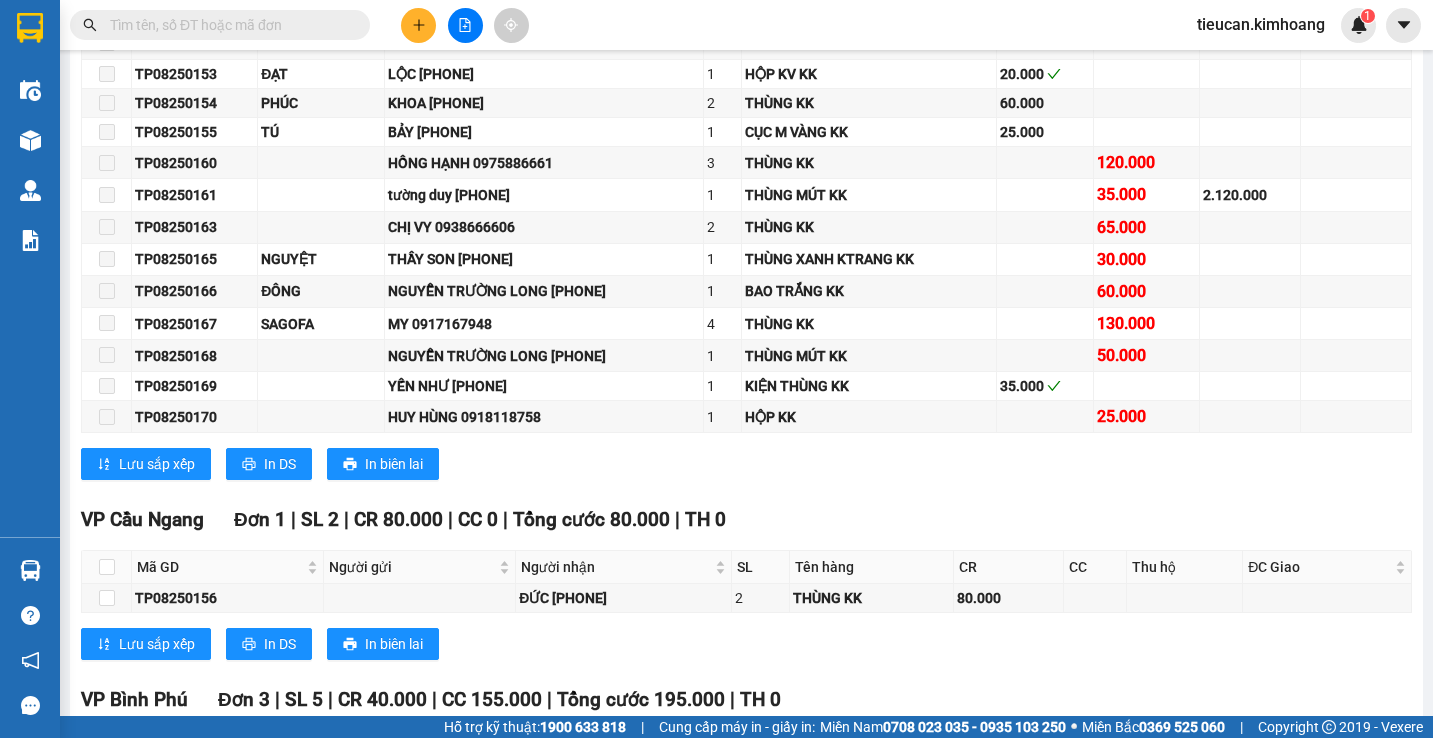 scroll, scrollTop: 1200, scrollLeft: 0, axis: vertical 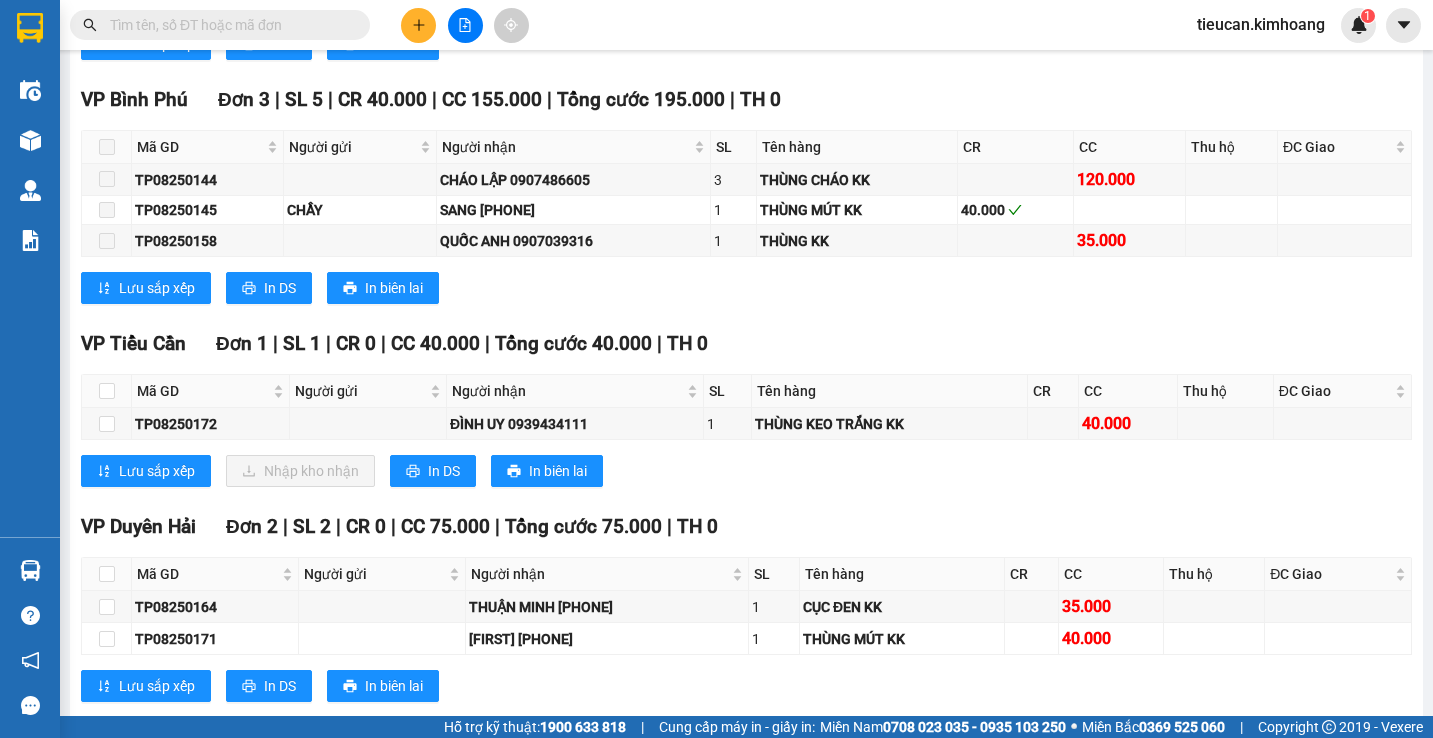 click at bounding box center (107, 391) 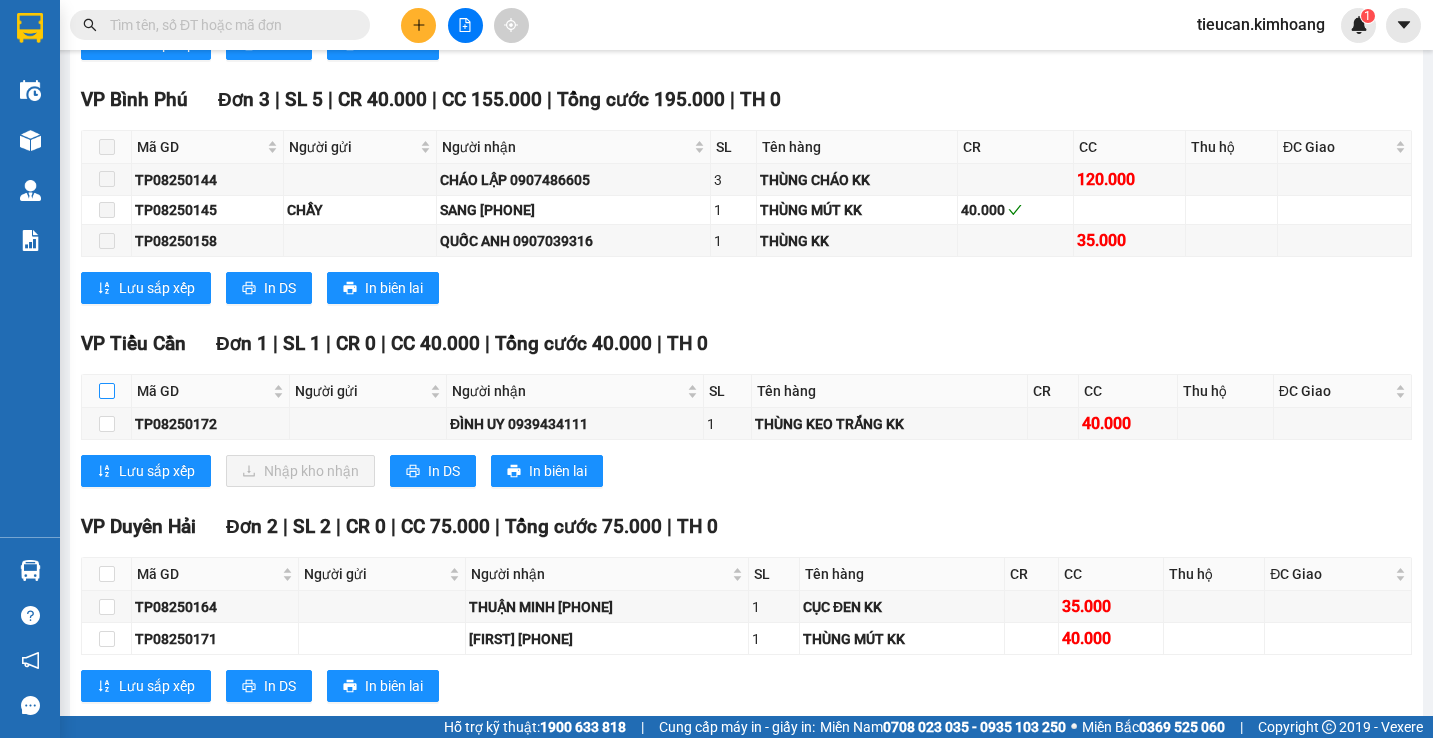 click at bounding box center (107, 391) 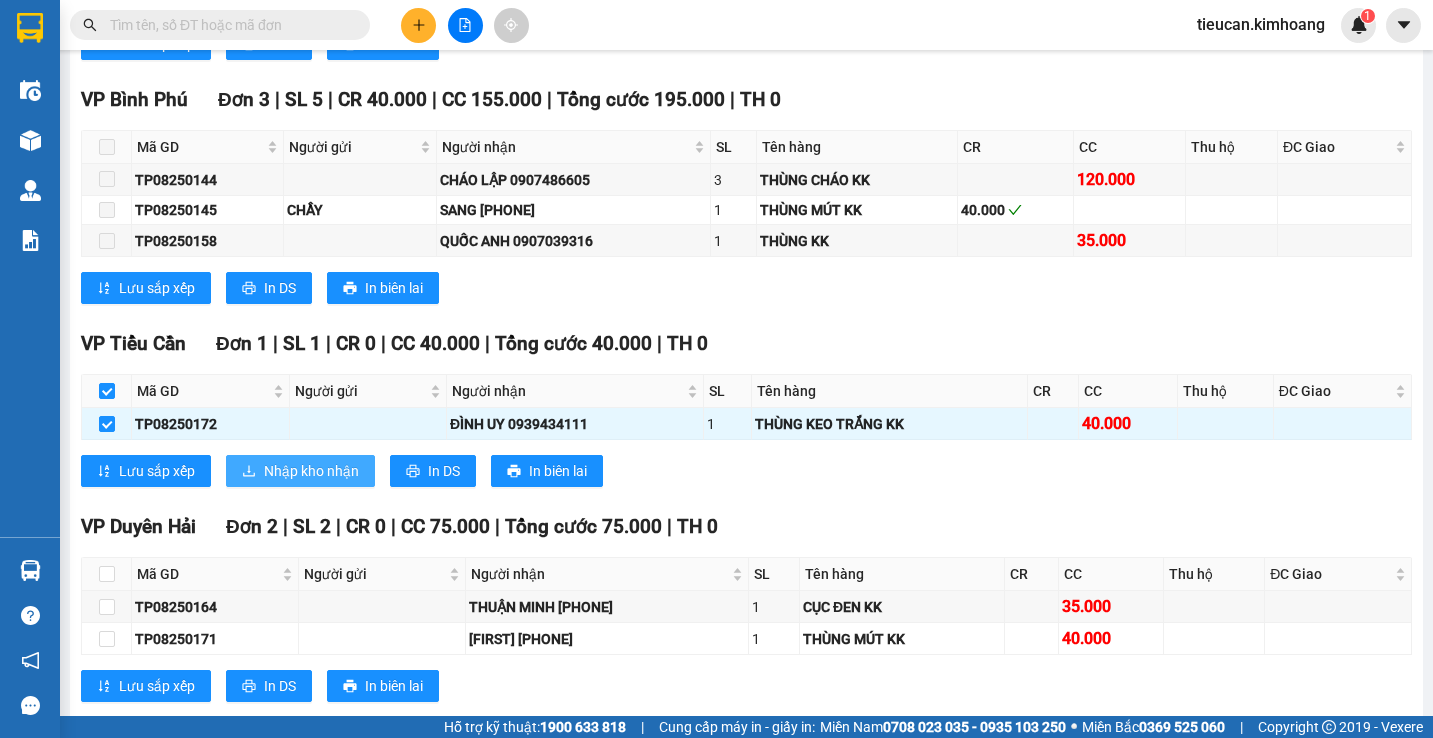 click on "Nhập kho nhận" at bounding box center (311, 471) 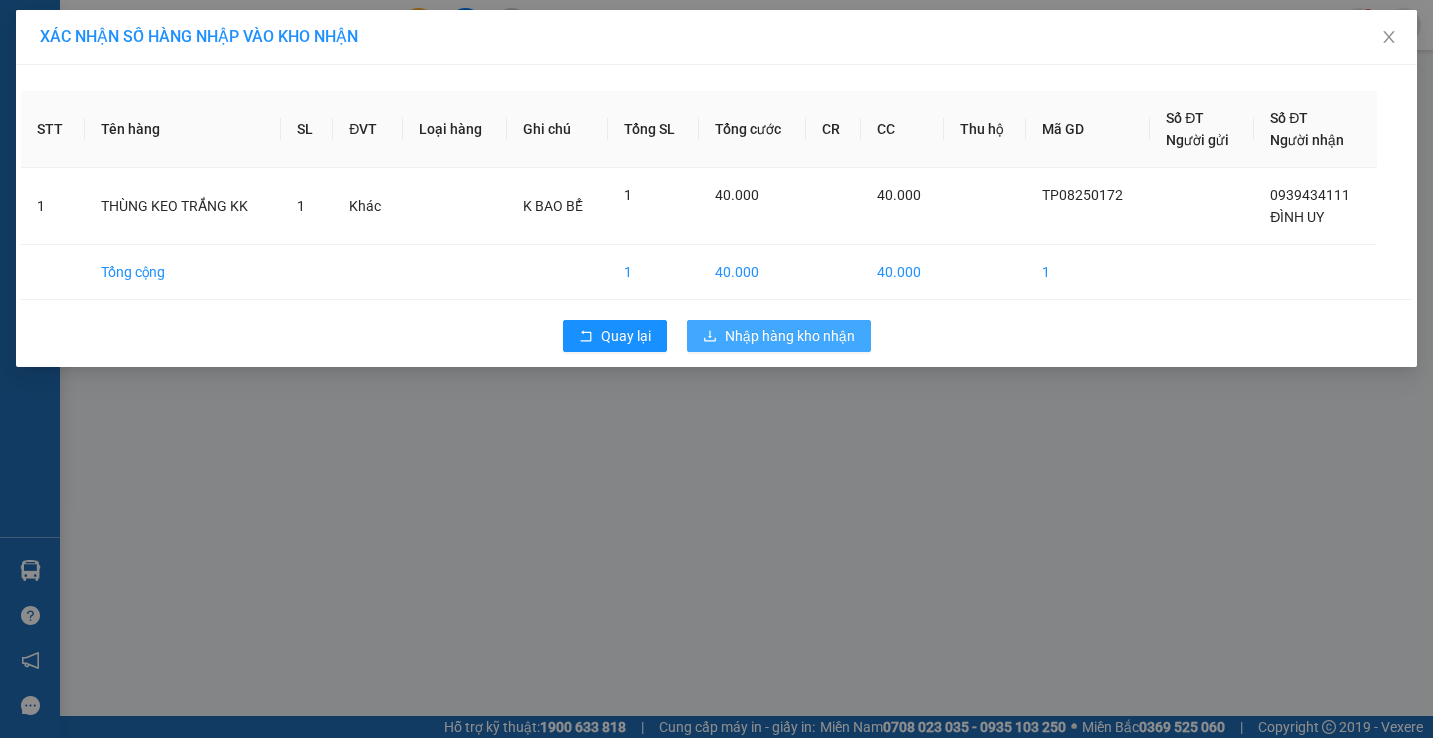 click on "Nhập hàng kho nhận" at bounding box center (790, 336) 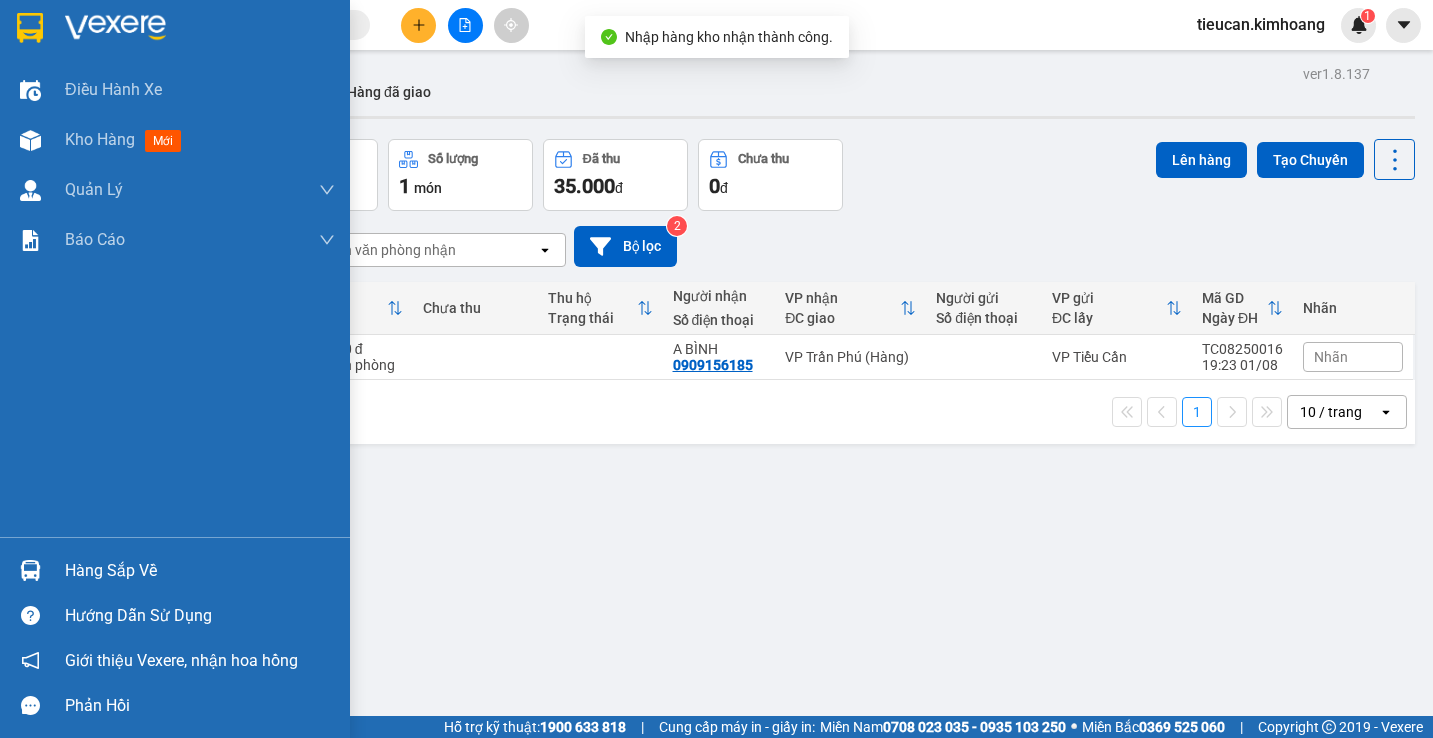 click on "Hàng sắp về" at bounding box center (200, 571) 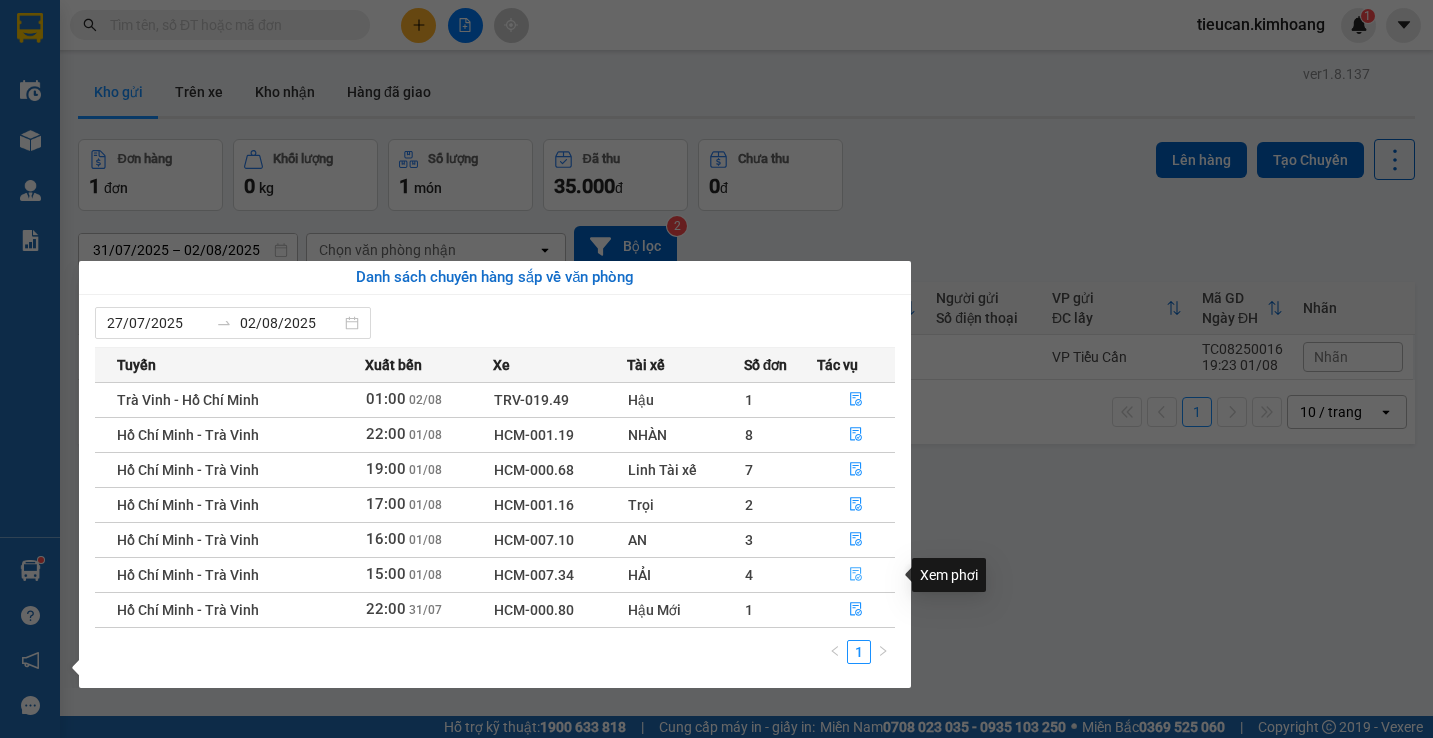 click 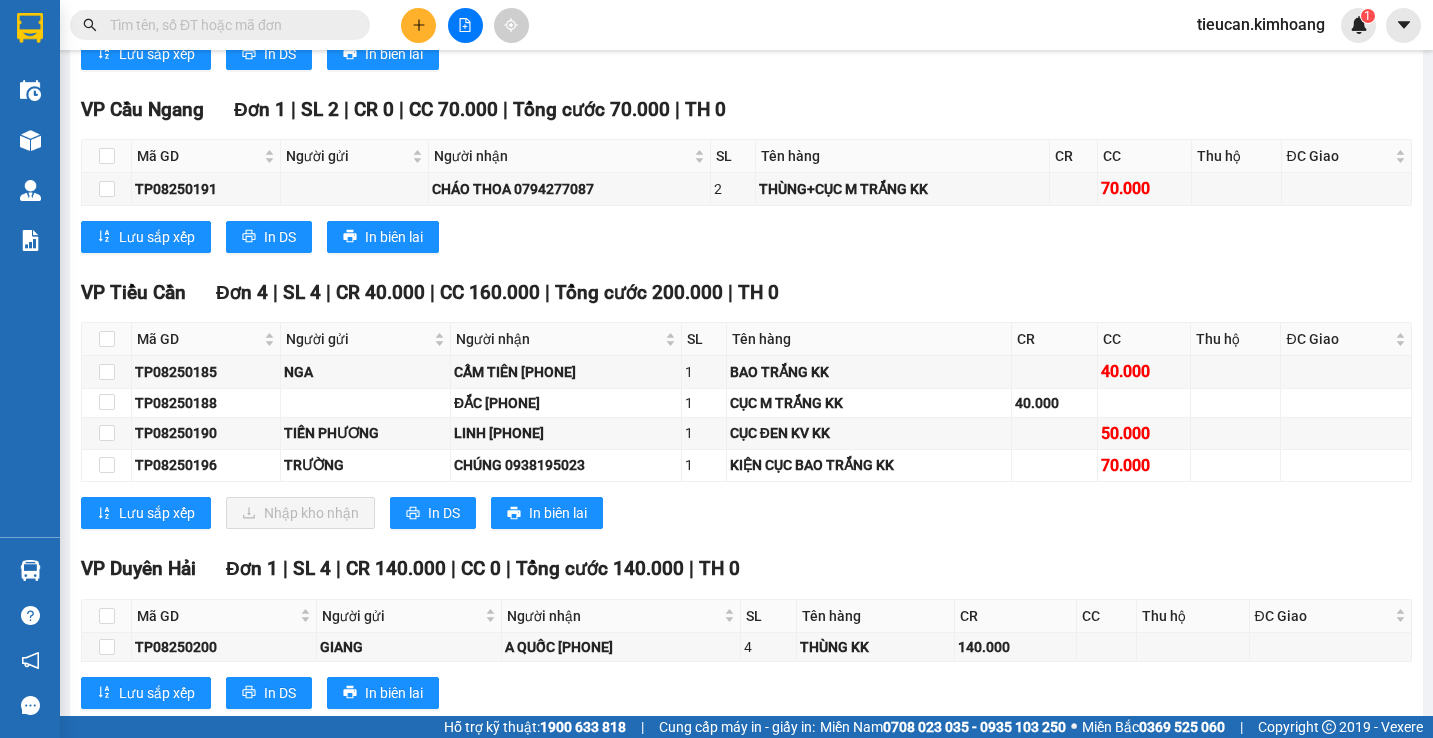scroll, scrollTop: 1300, scrollLeft: 0, axis: vertical 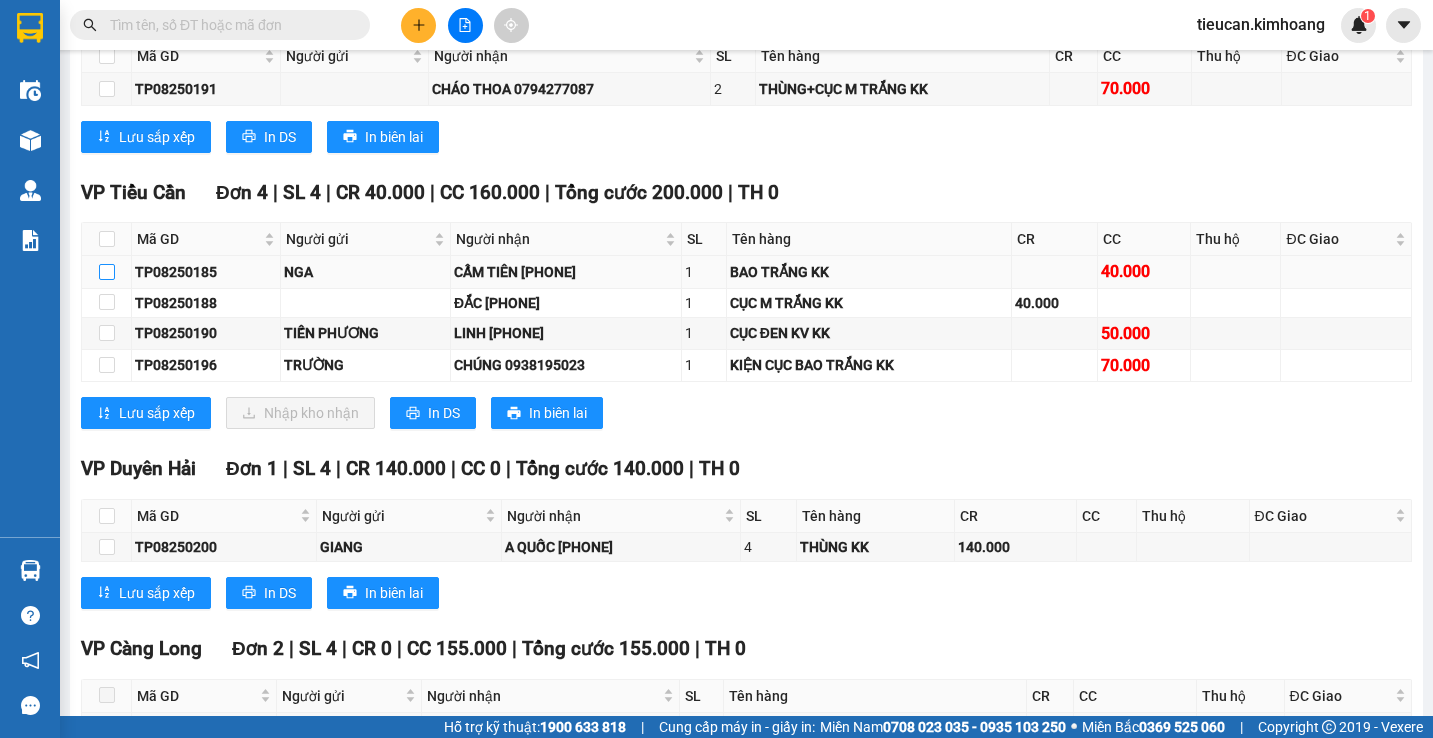 click at bounding box center [107, 272] 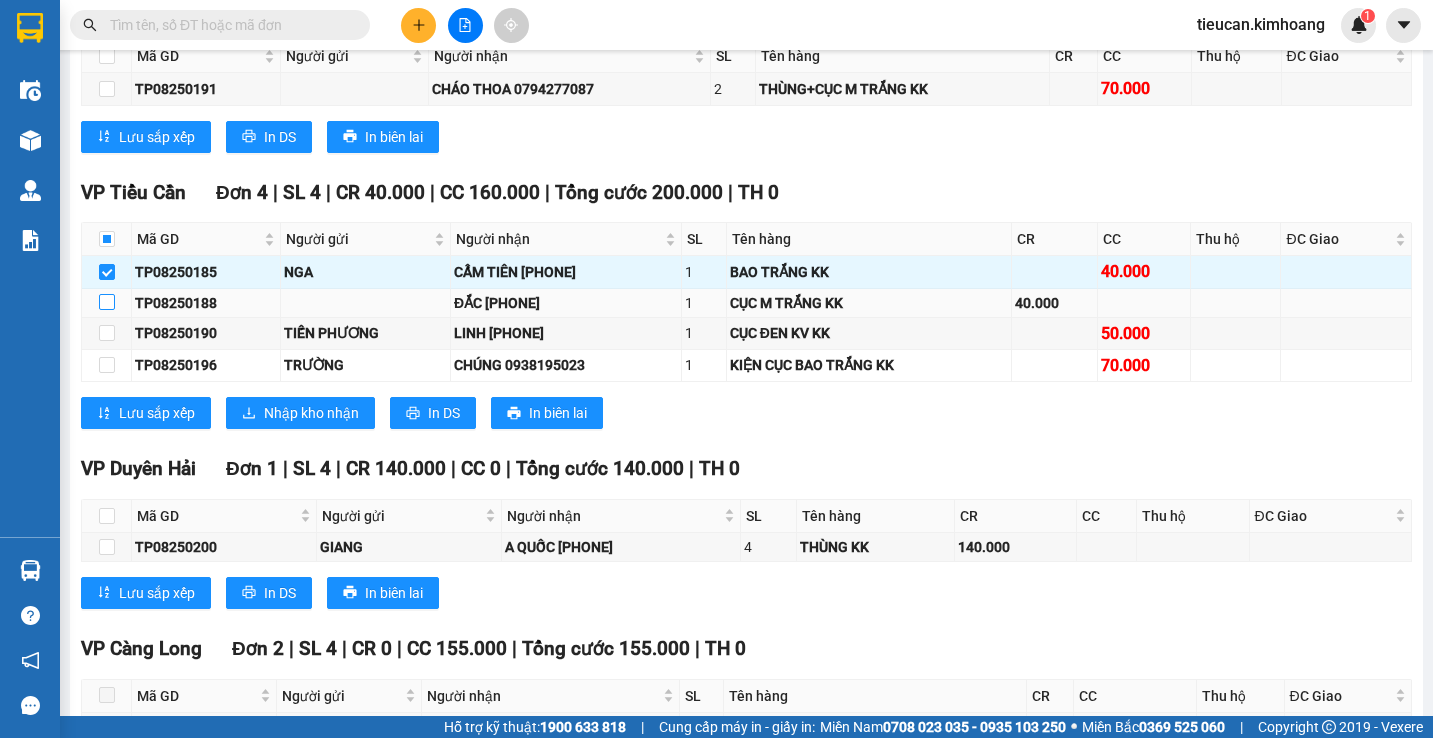 click at bounding box center [107, 302] 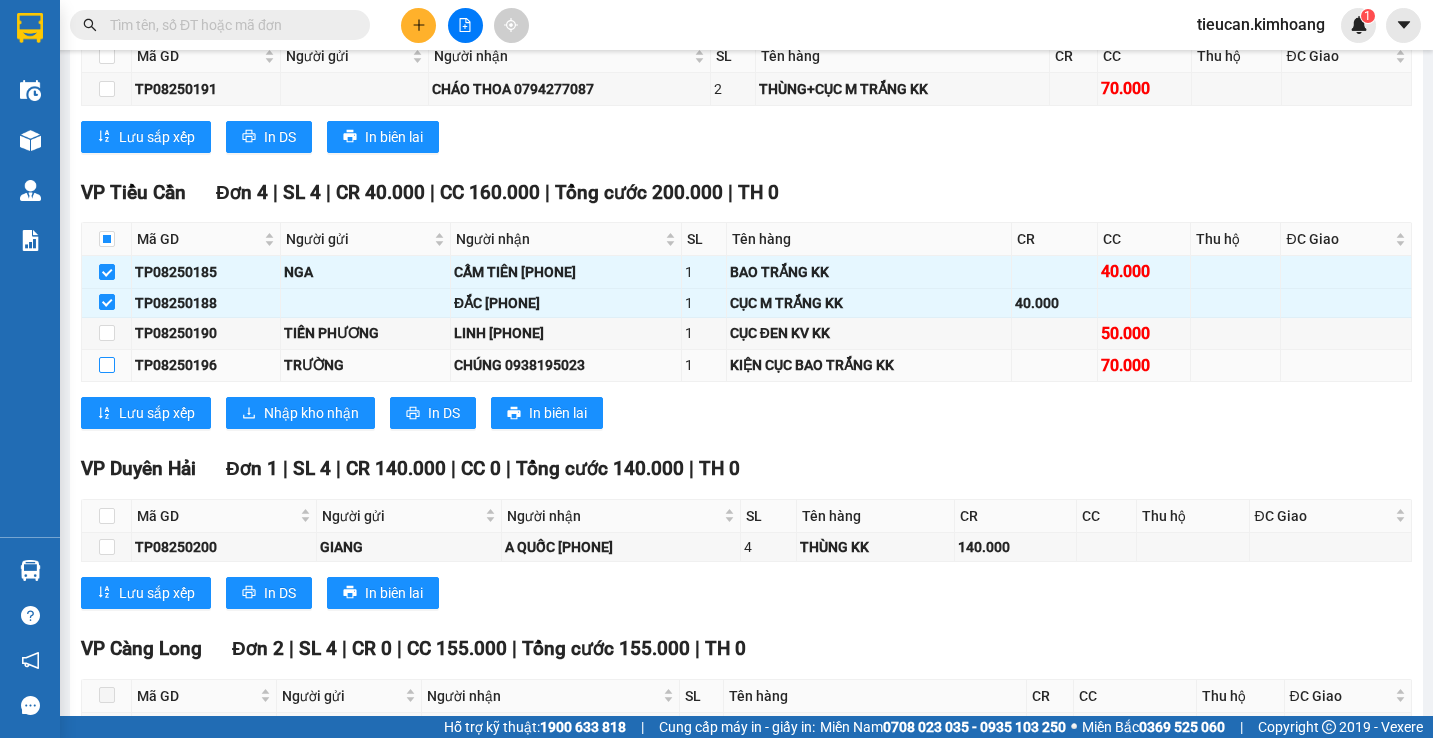click at bounding box center [107, 365] 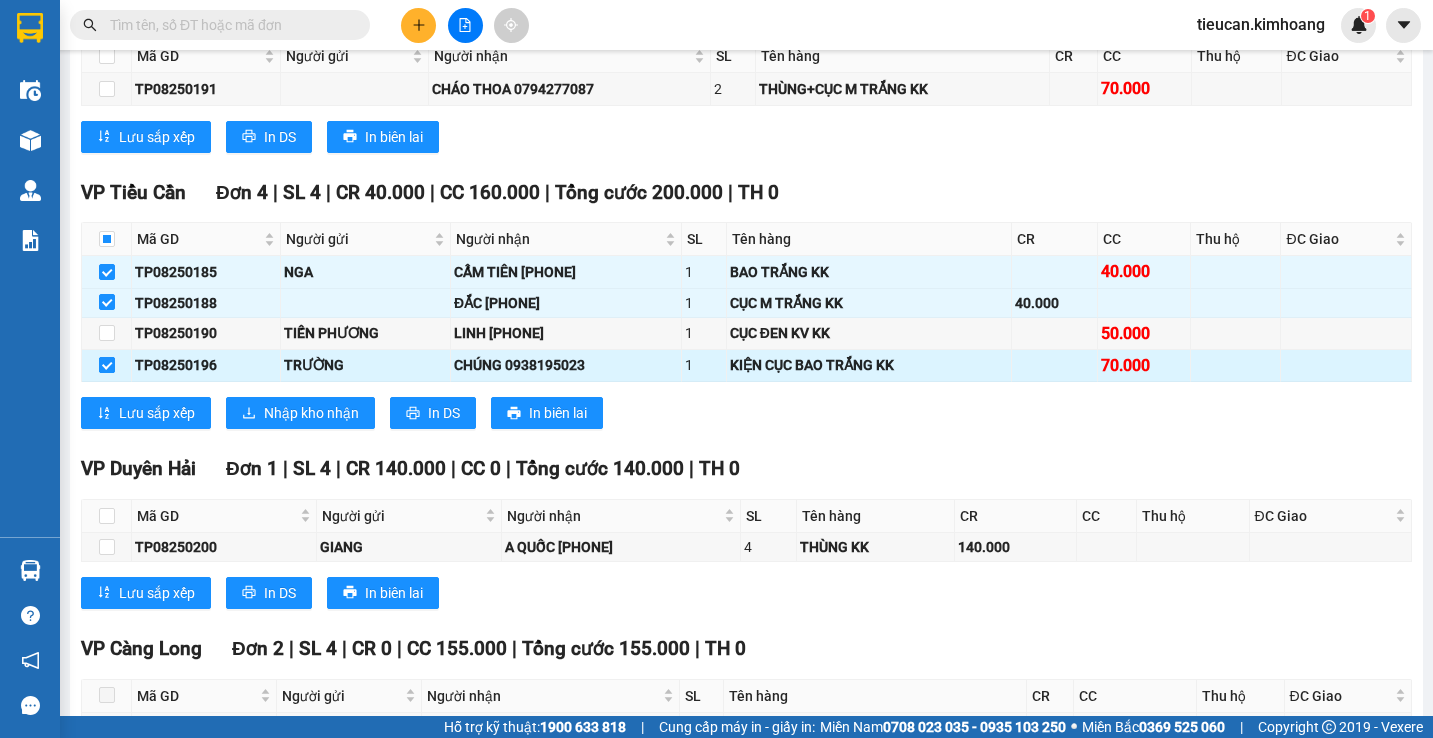 click at bounding box center [107, 365] 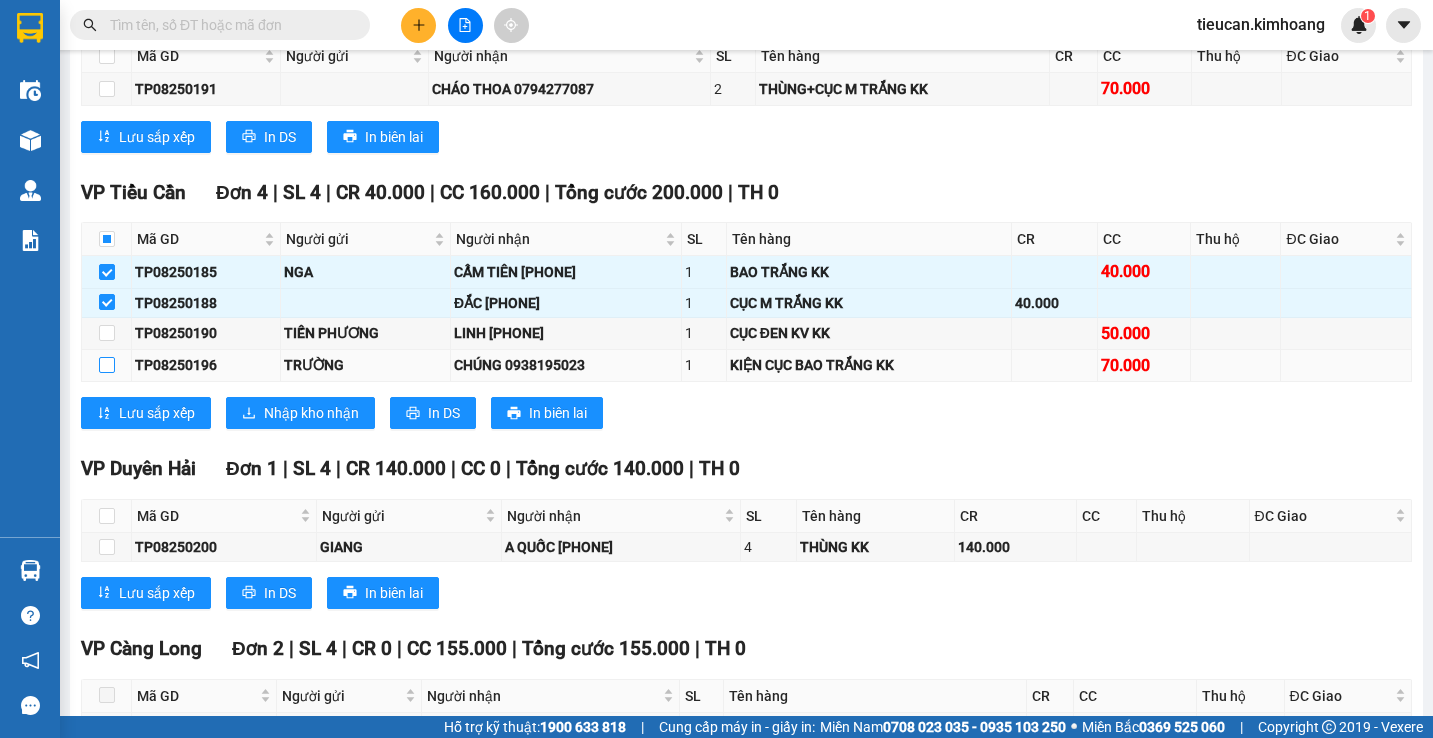 click at bounding box center (107, 365) 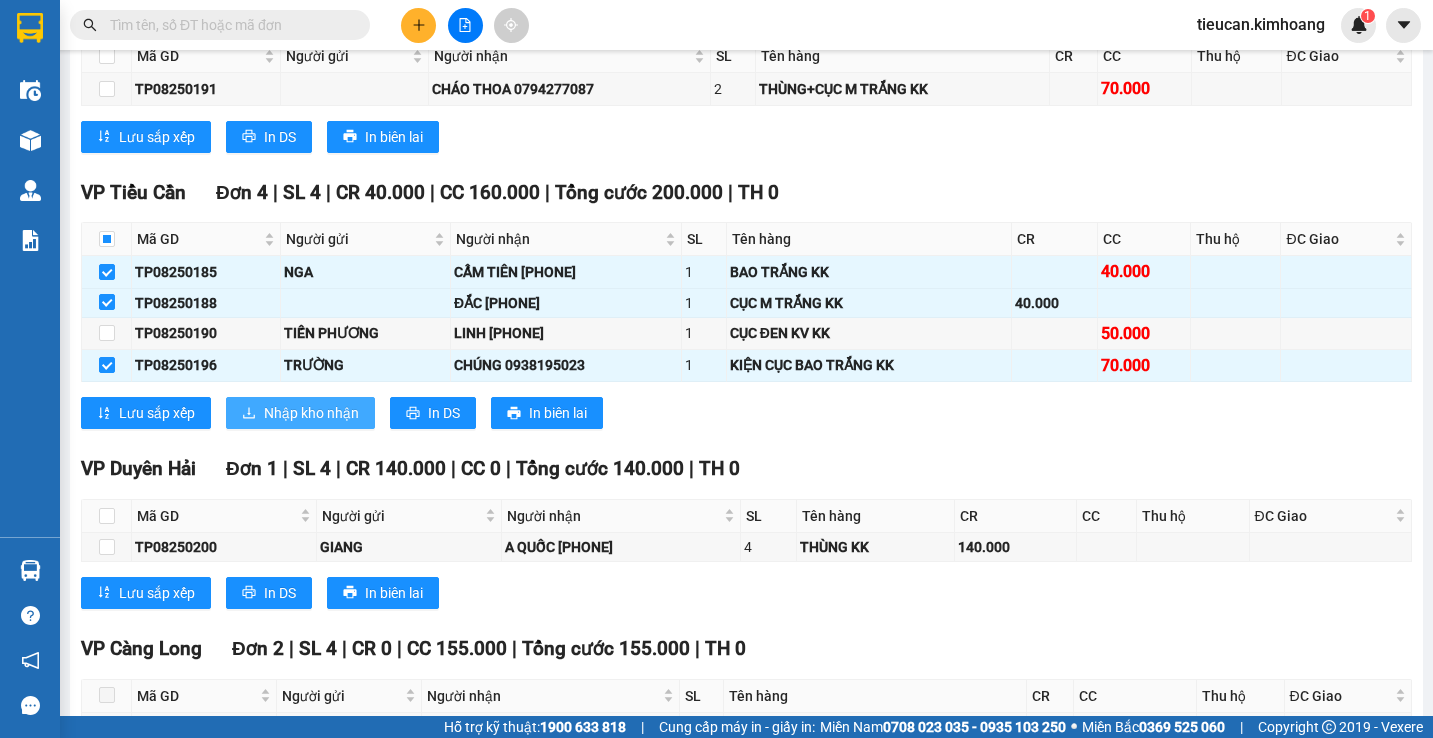 click on "Nhập kho nhận" at bounding box center [300, 413] 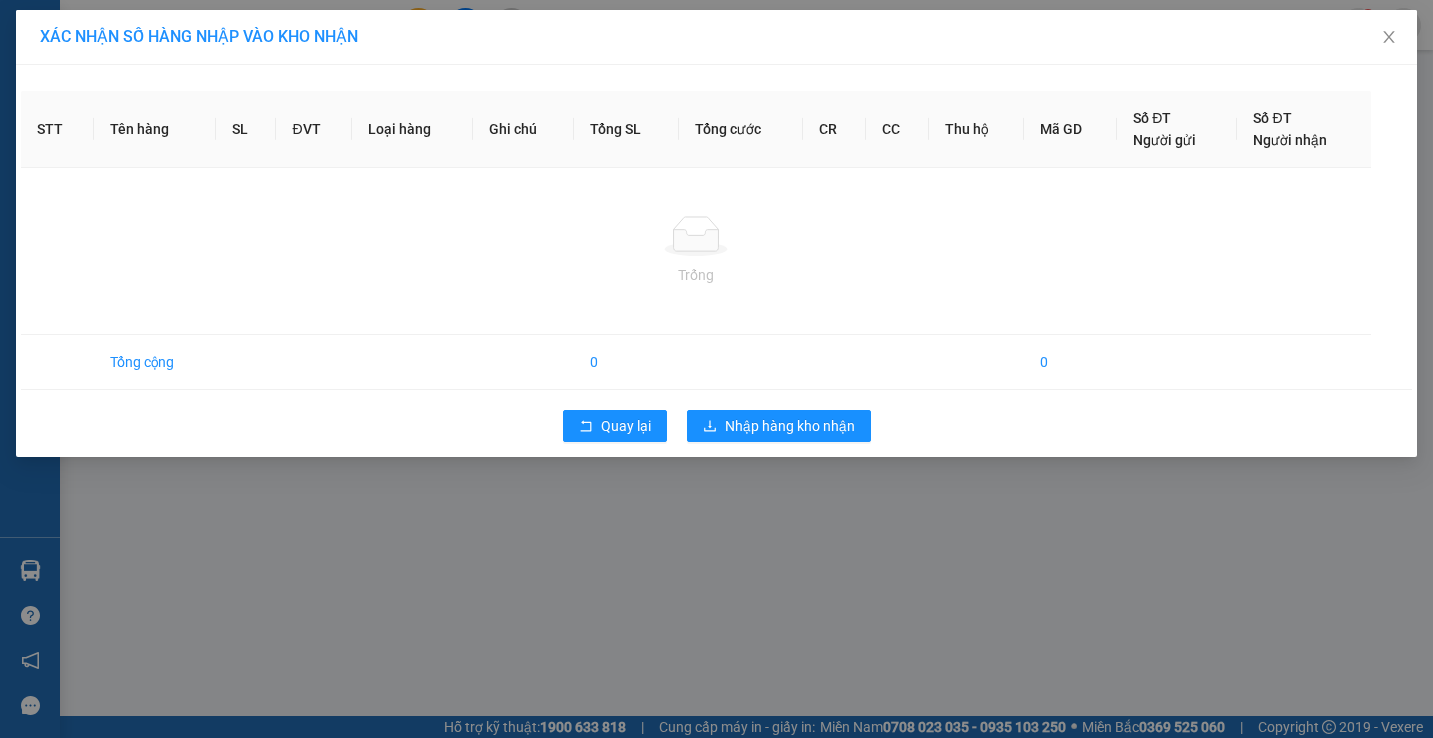 scroll, scrollTop: 0, scrollLeft: 0, axis: both 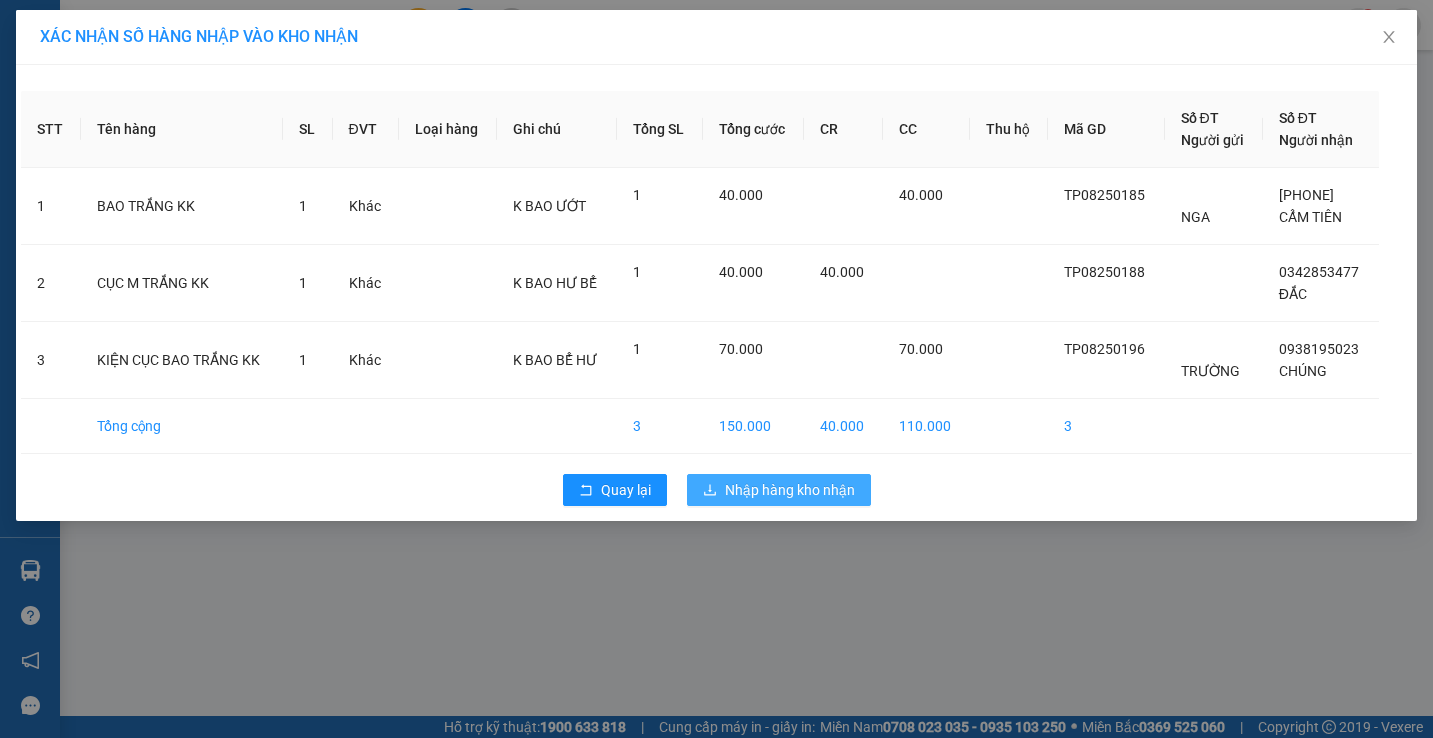 click on "Nhập hàng kho nhận" at bounding box center (790, 490) 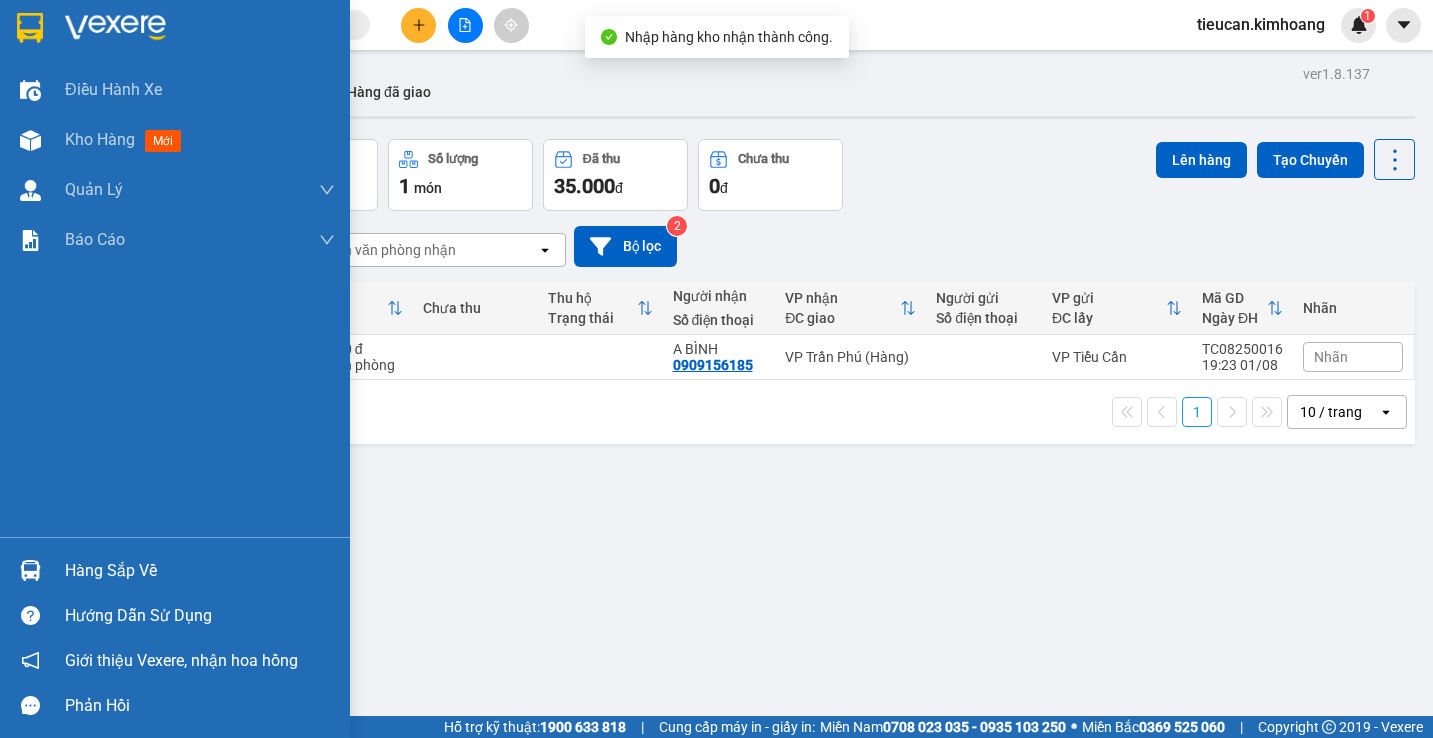 click on "Hàng sắp về" at bounding box center [200, 571] 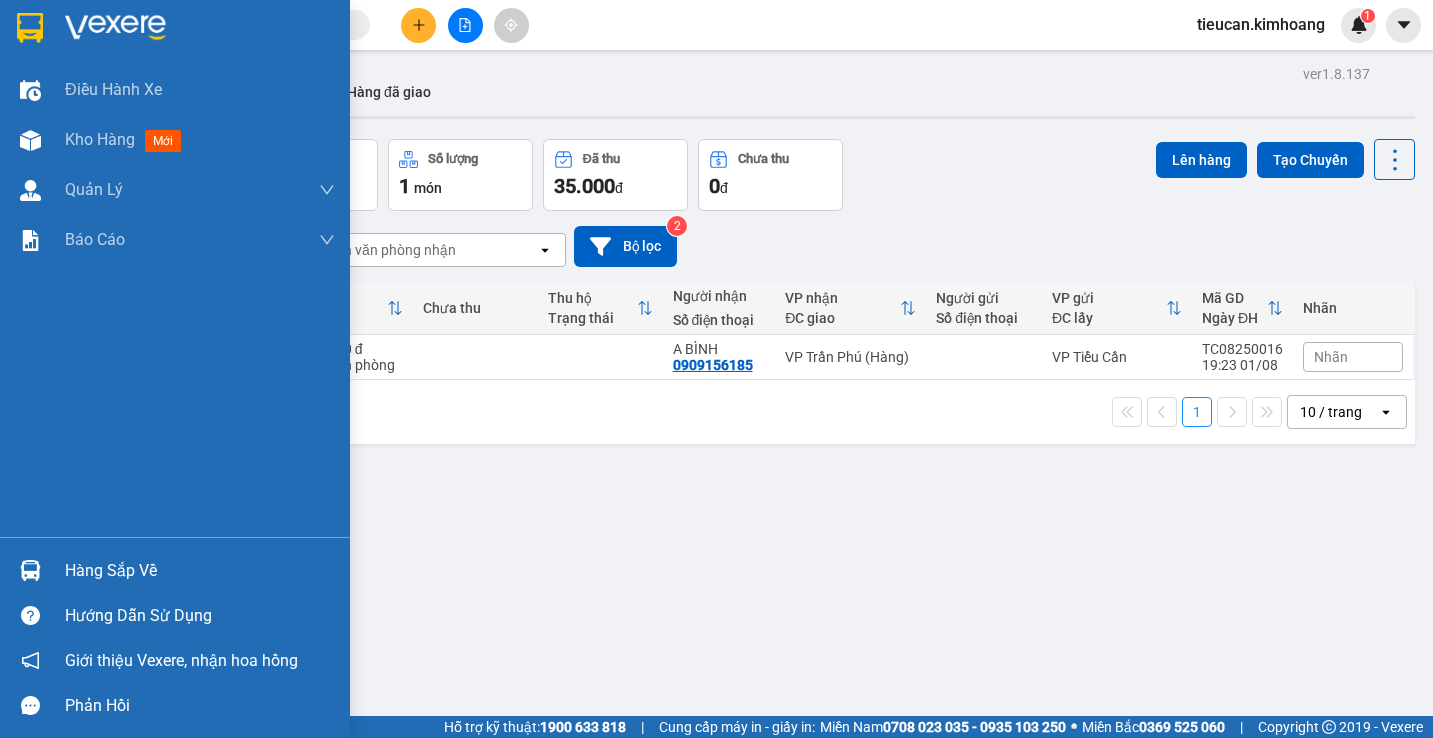 click on "Hàng sắp về" at bounding box center (200, 571) 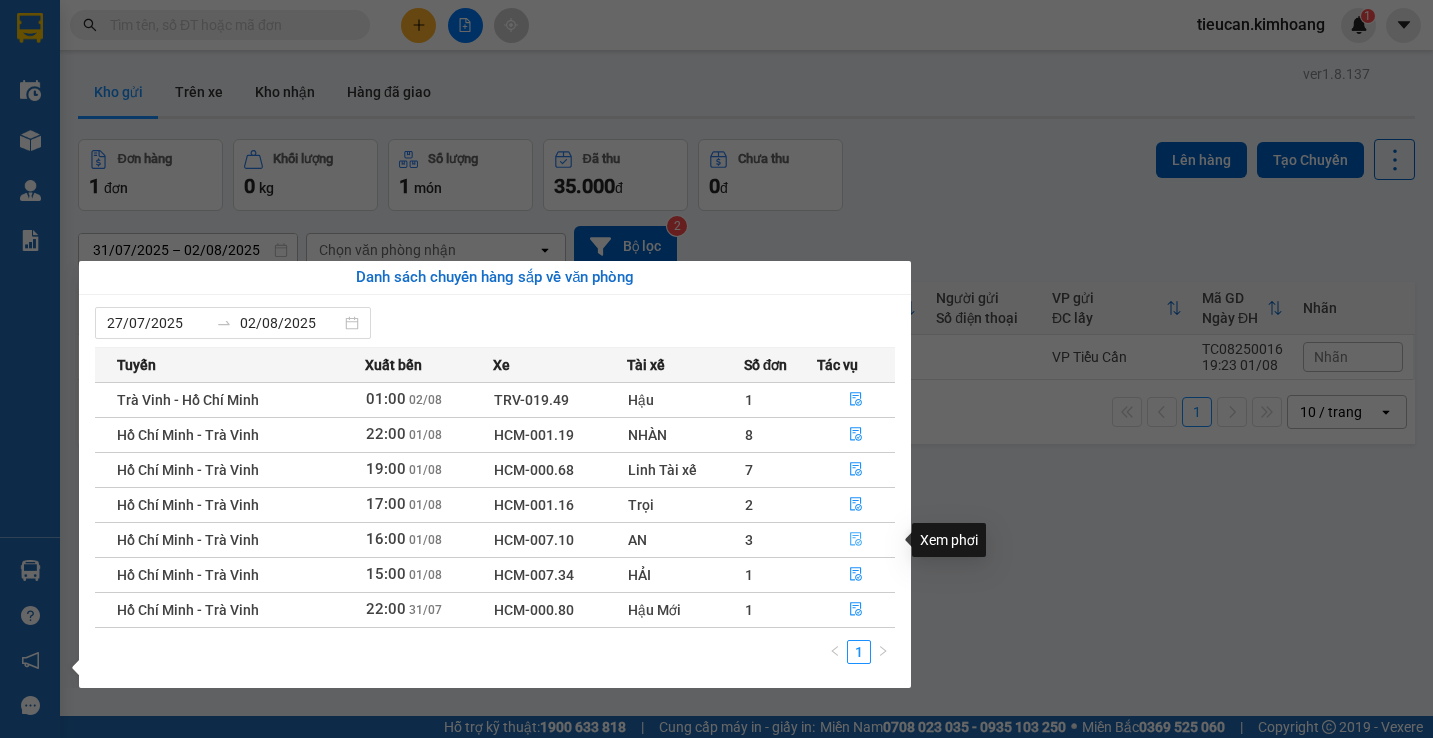 click 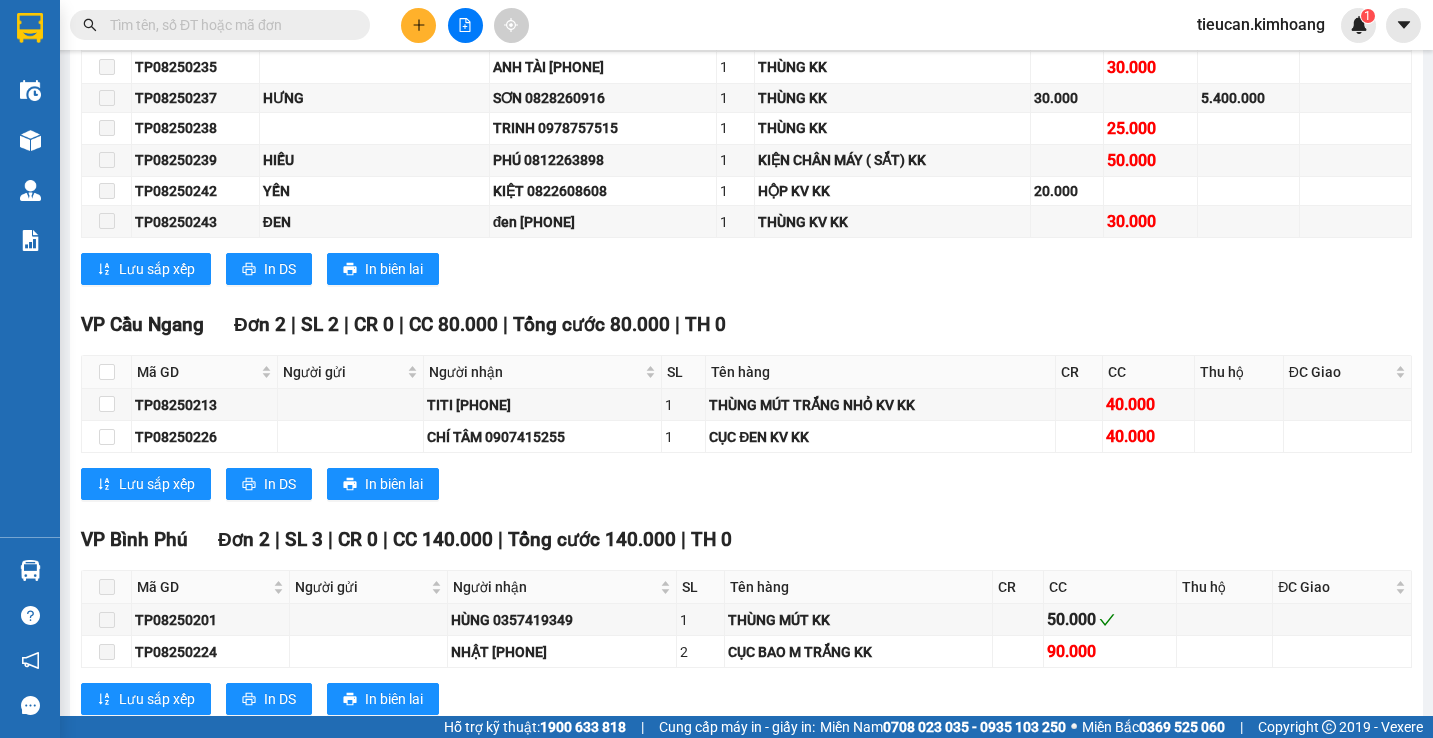 scroll, scrollTop: 1600, scrollLeft: 0, axis: vertical 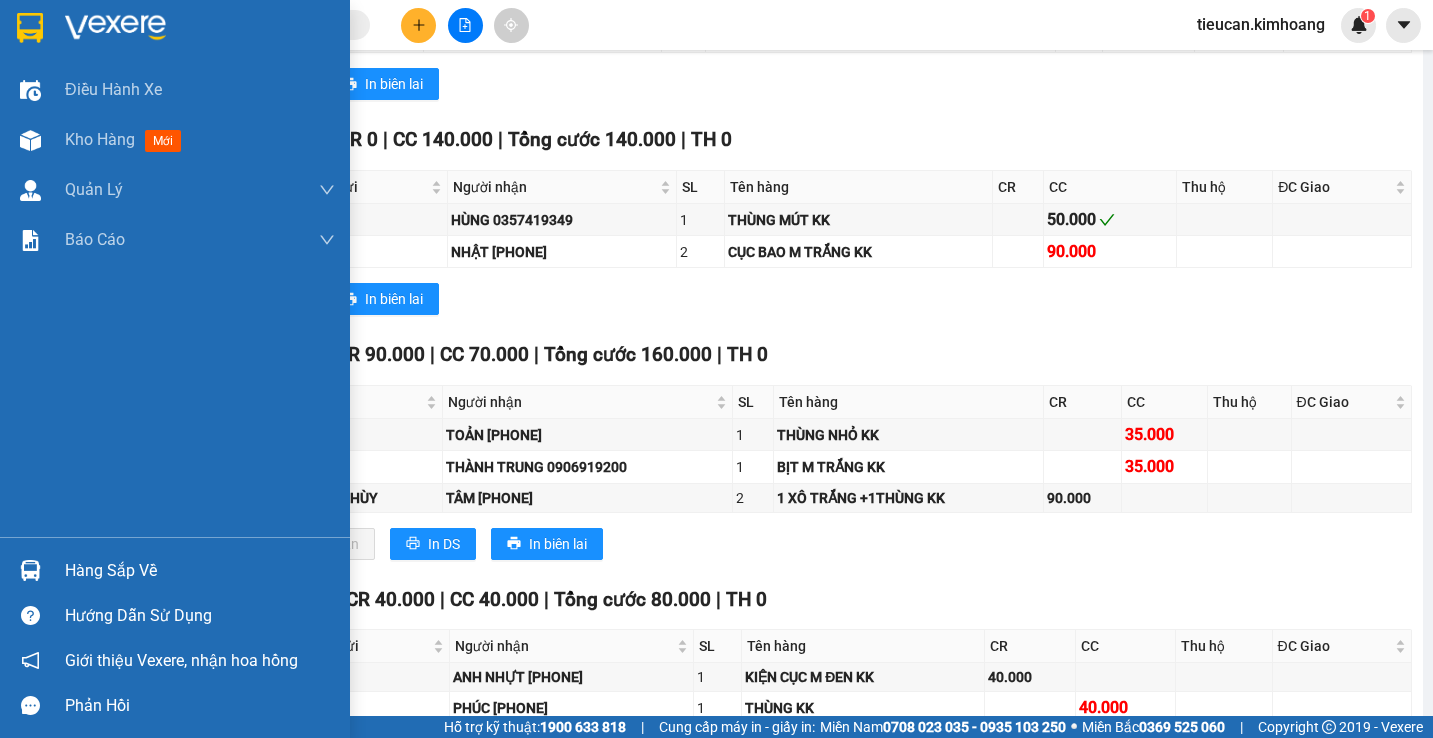 click on "Hàng sắp về" at bounding box center (200, 571) 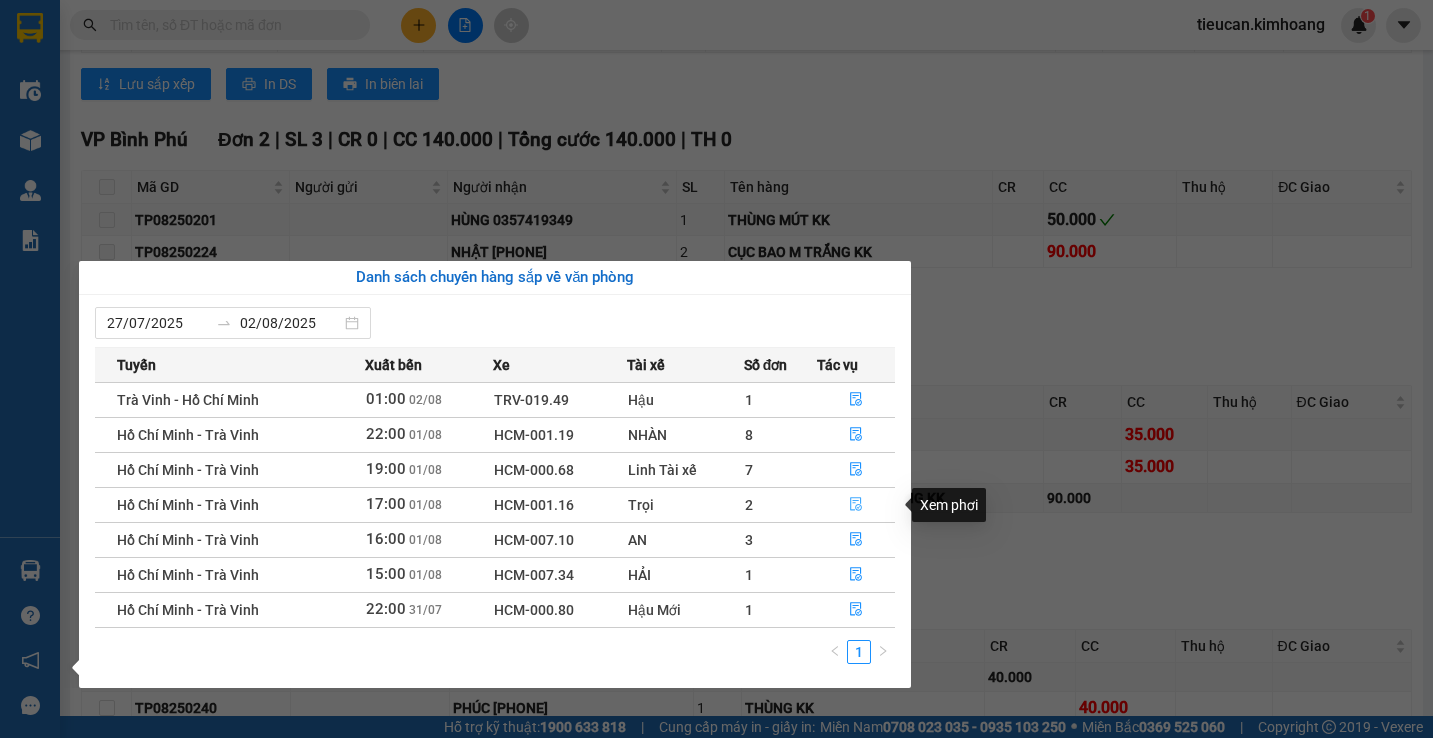 click at bounding box center (856, 505) 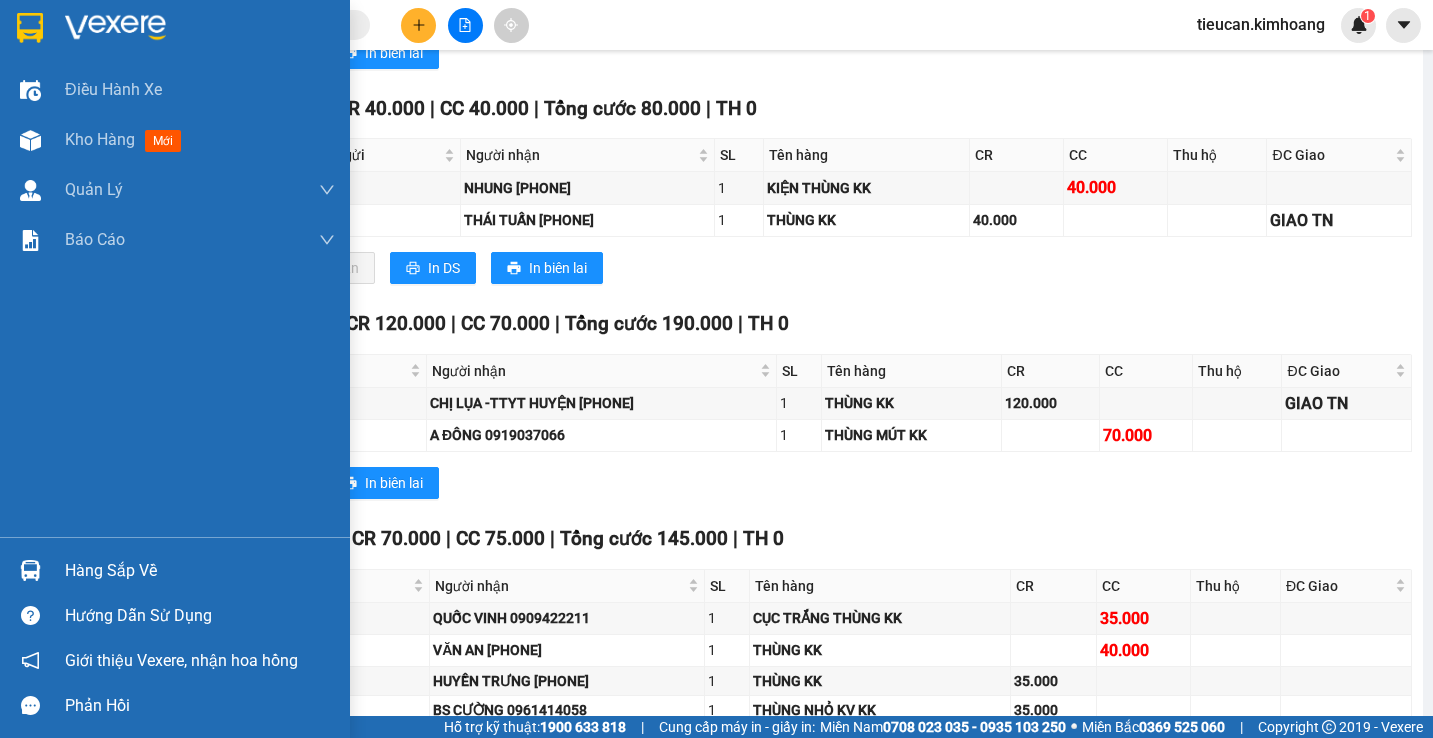 click on "Hàng sắp về" at bounding box center [175, 570] 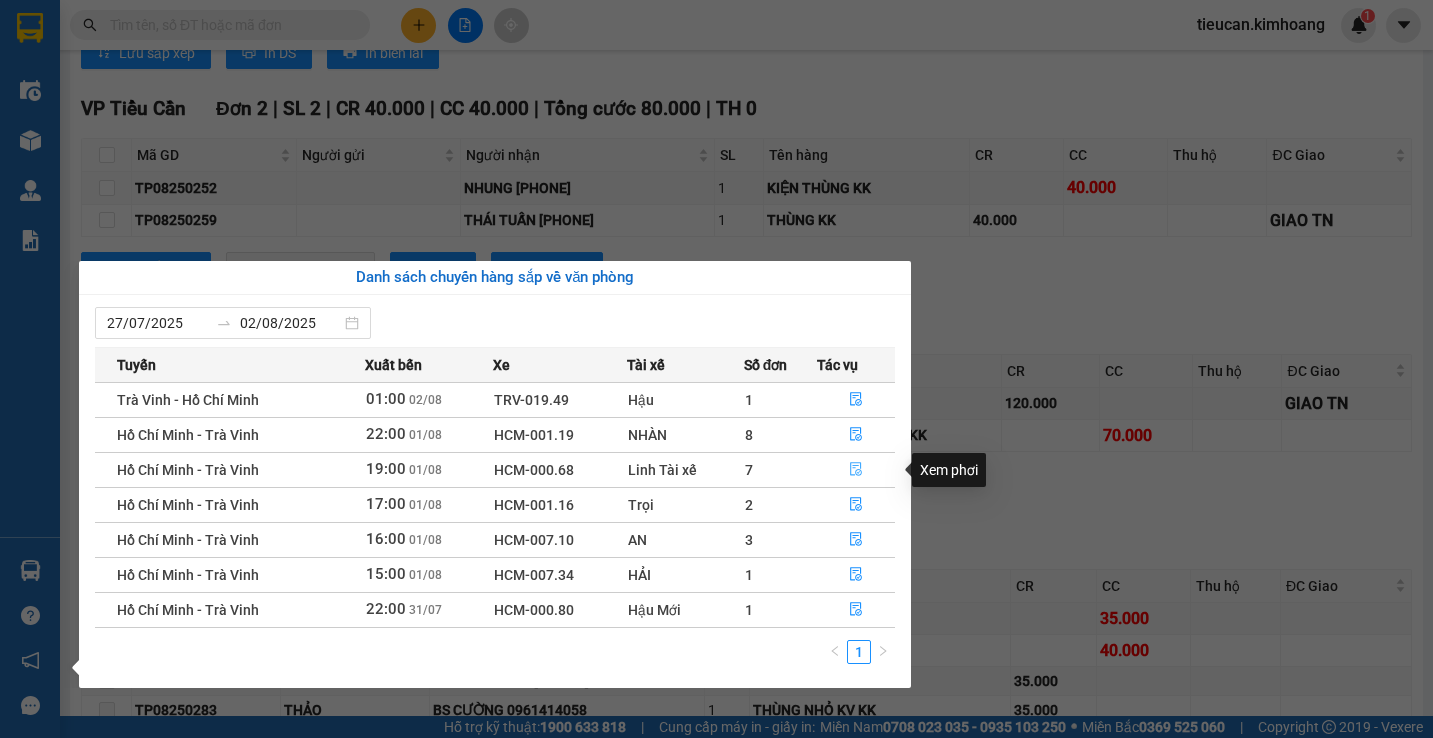 click at bounding box center (856, 470) 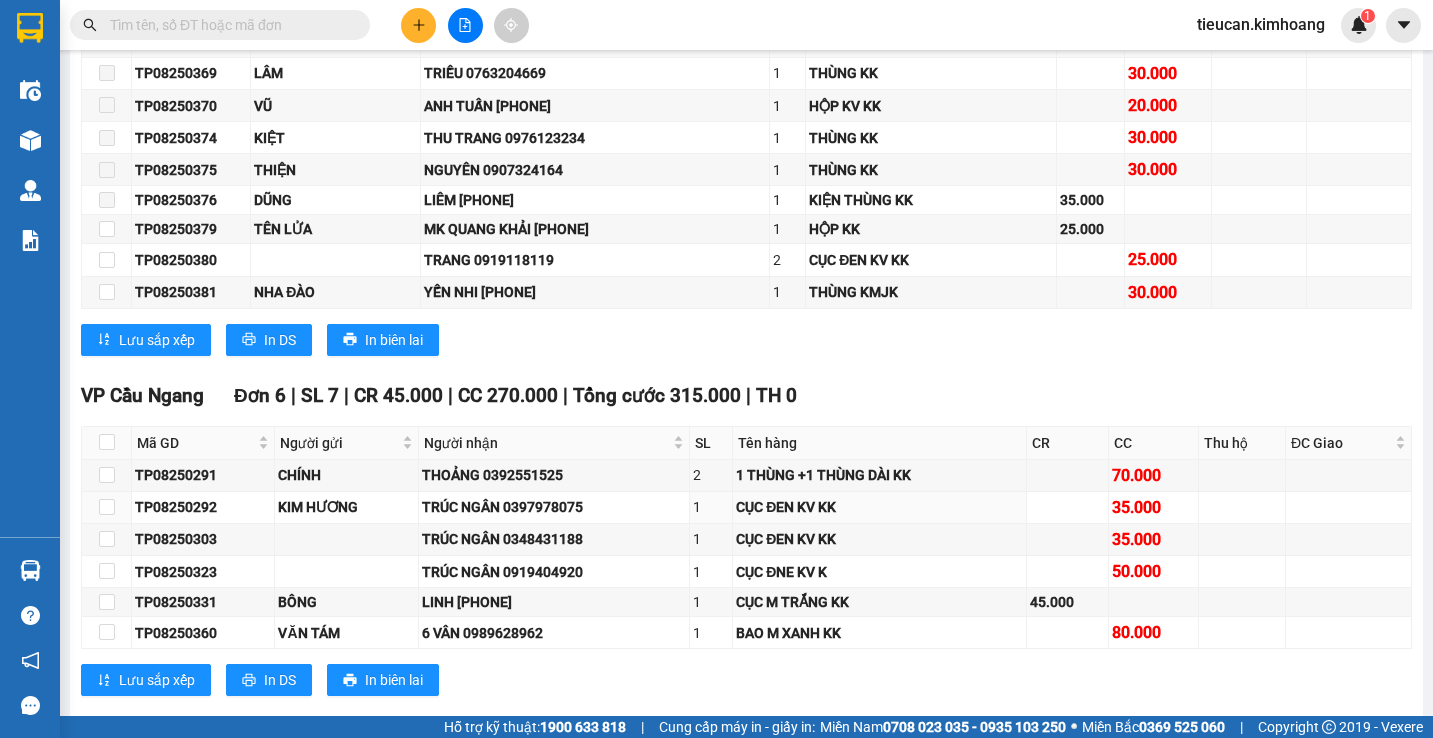 scroll, scrollTop: 2932, scrollLeft: 0, axis: vertical 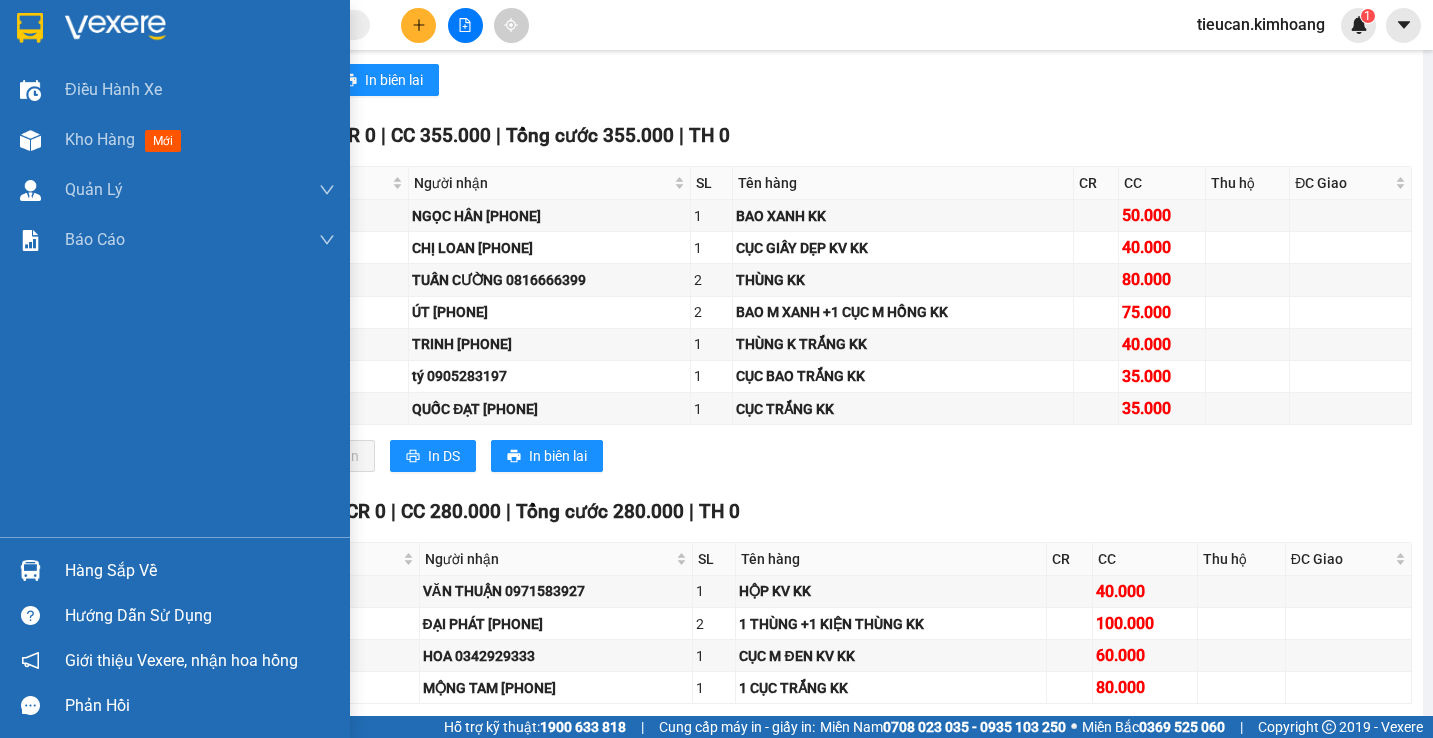 click on "Hàng sắp về" at bounding box center (200, 571) 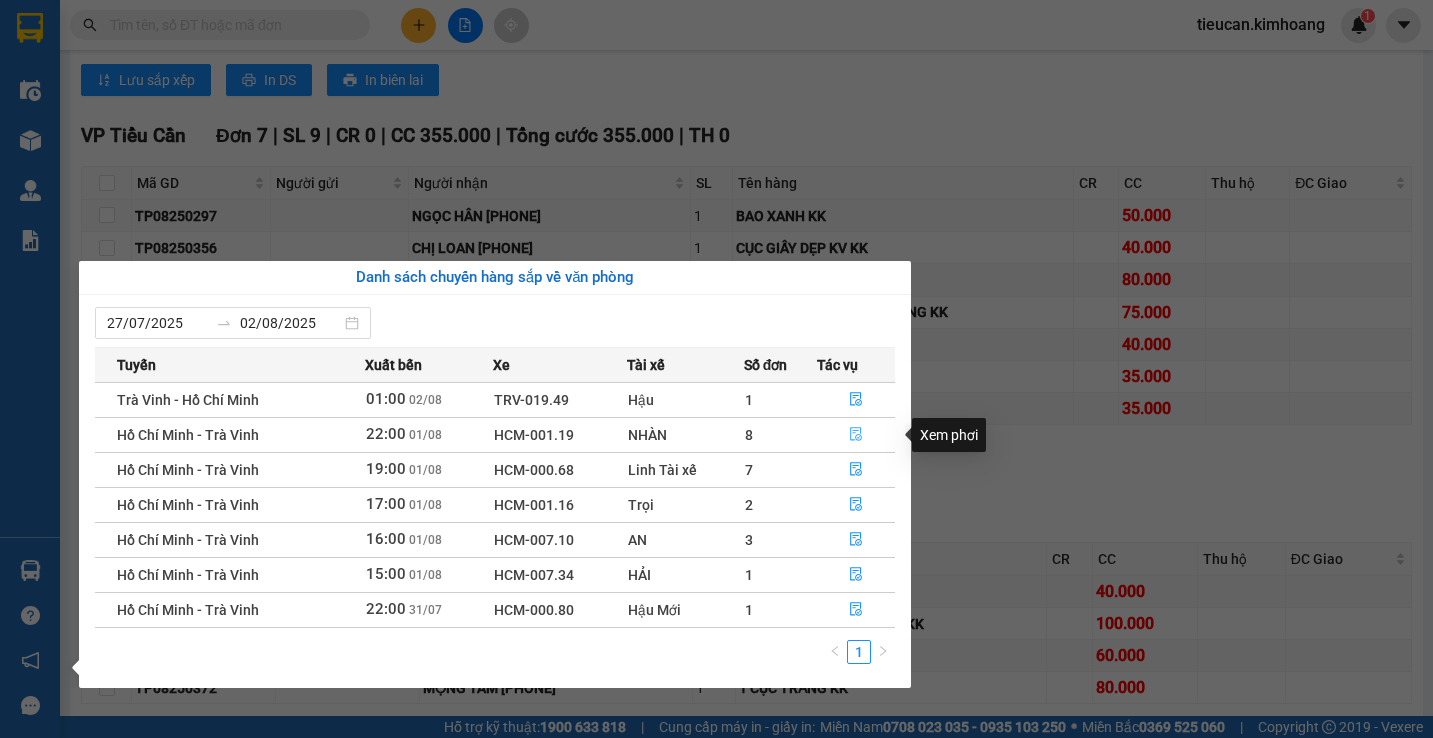 click 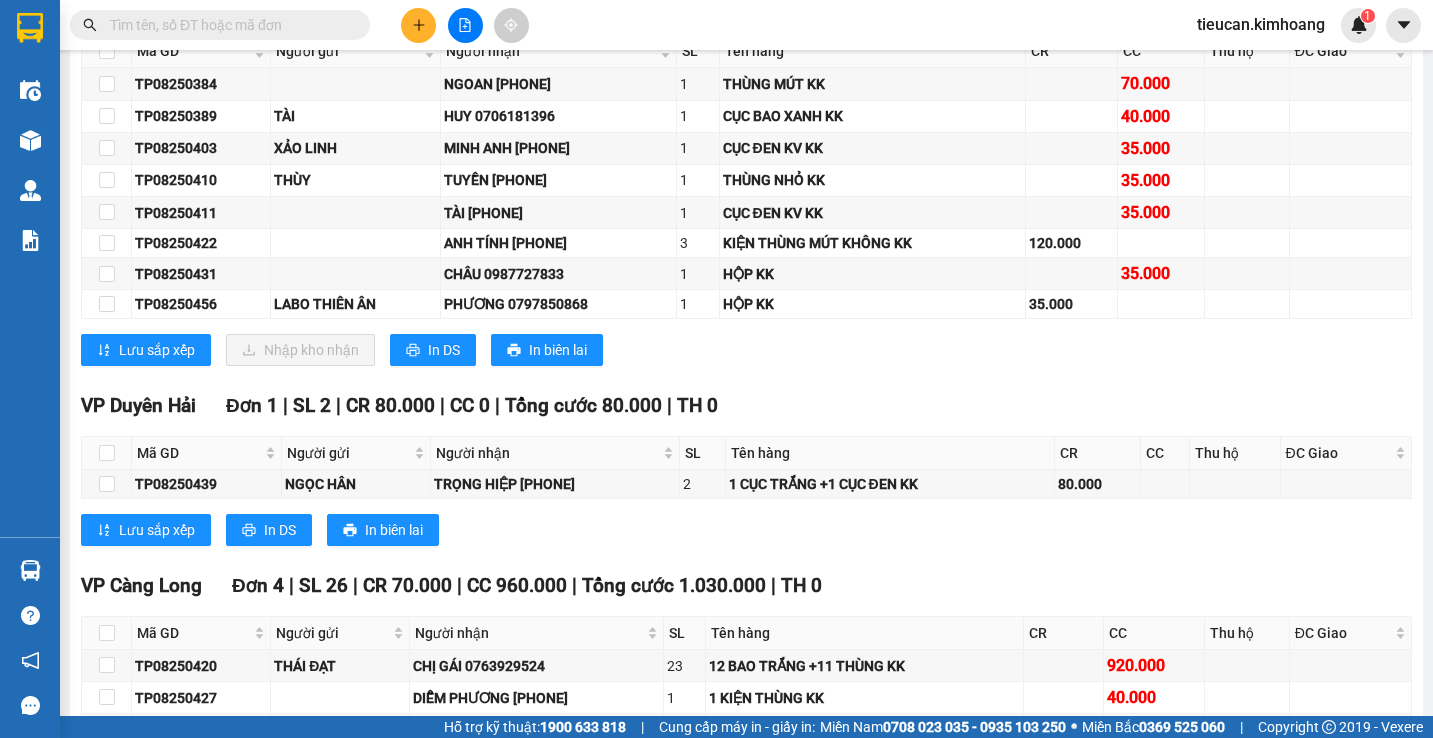 scroll, scrollTop: 2376, scrollLeft: 0, axis: vertical 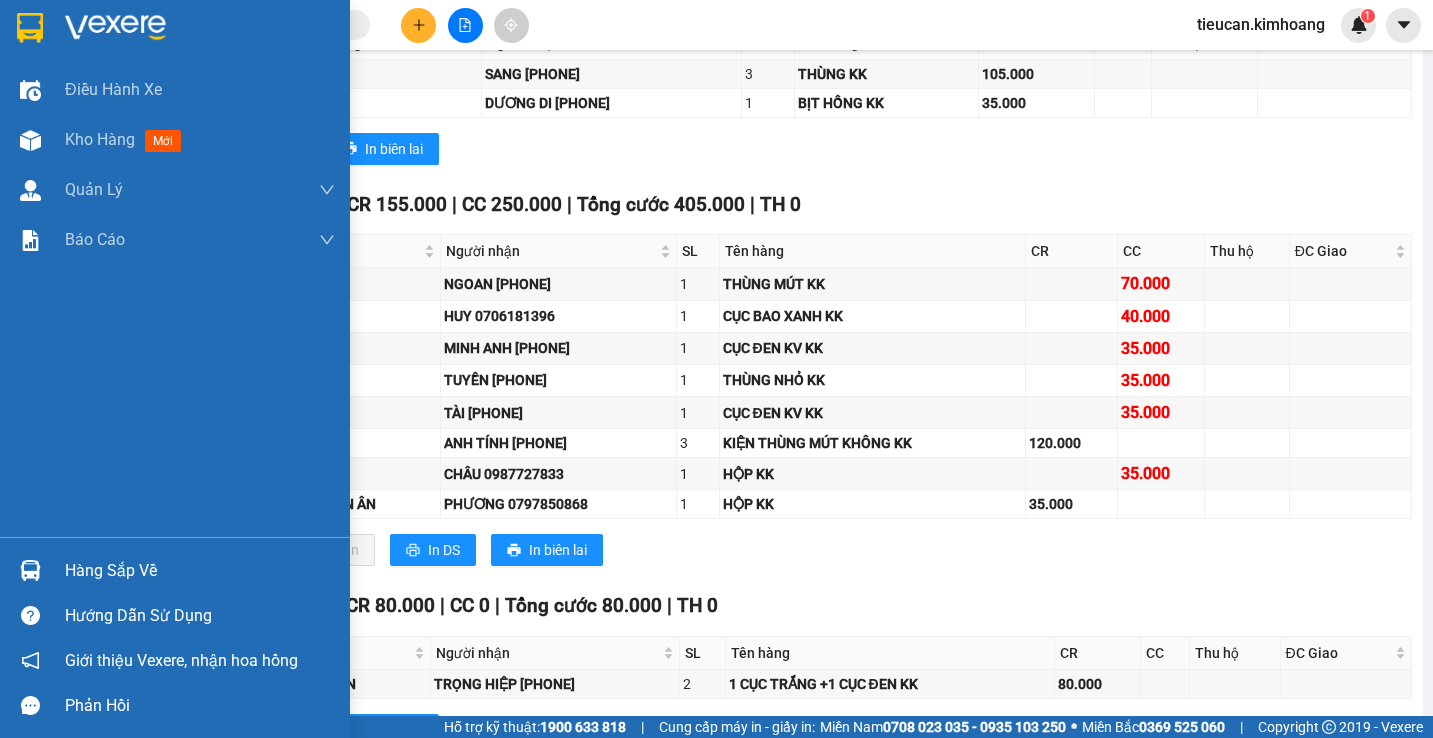click on "Hàng sắp về" at bounding box center (200, 571) 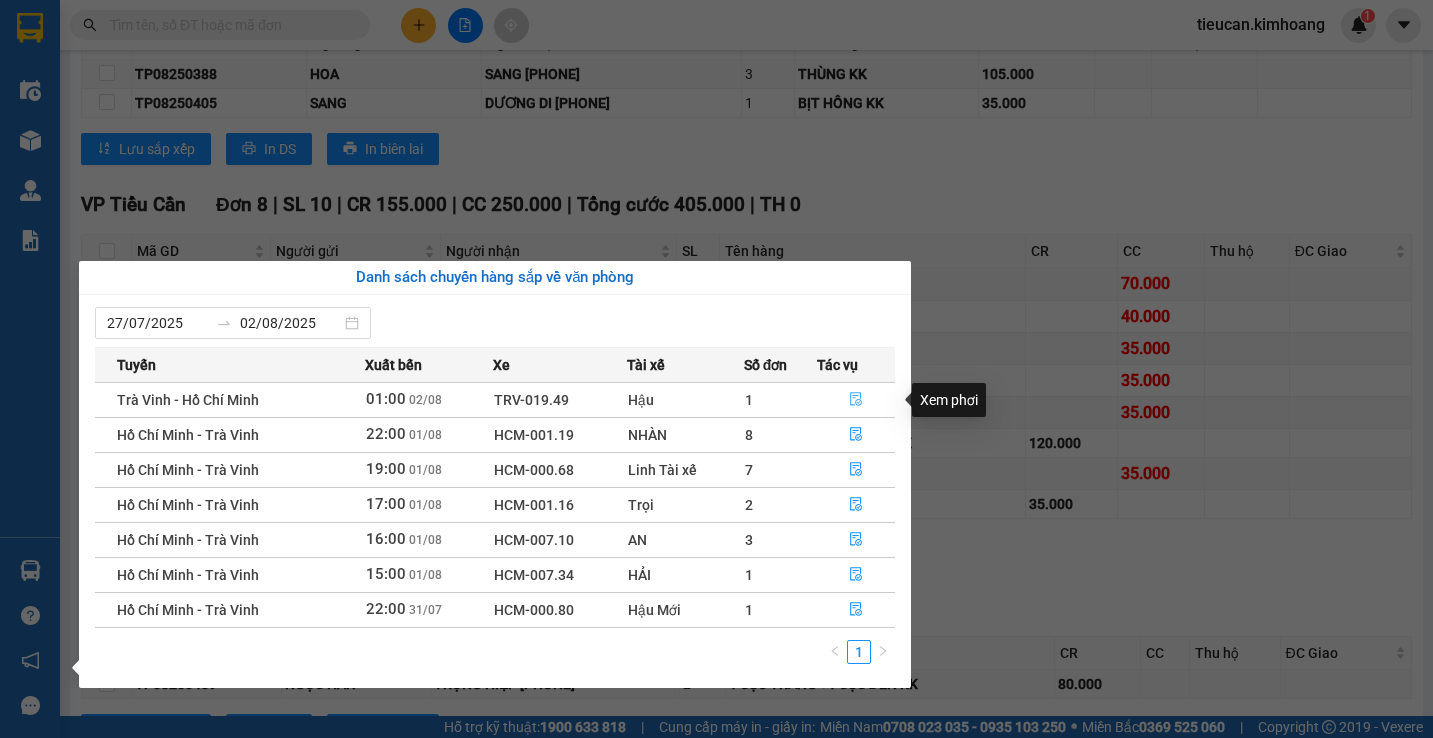click 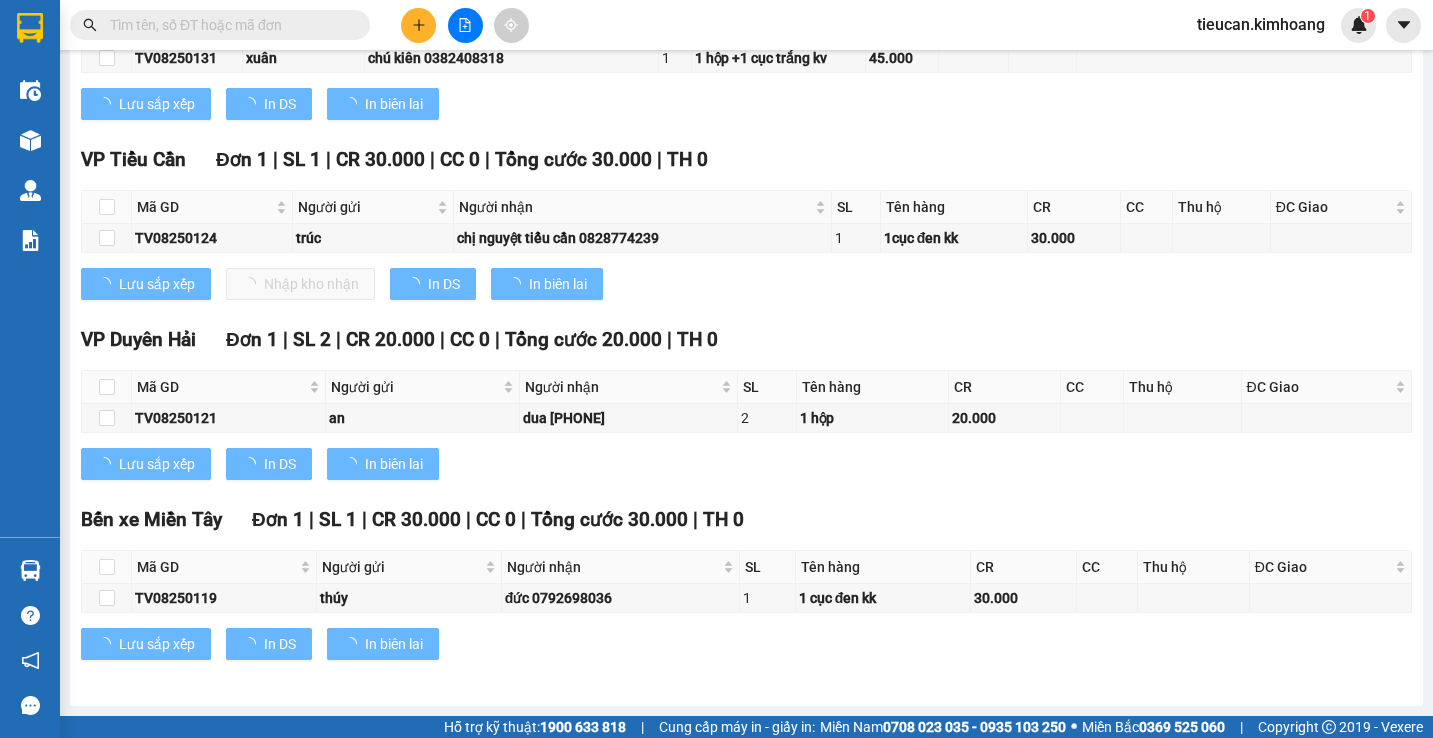 type on "02/08/2025" 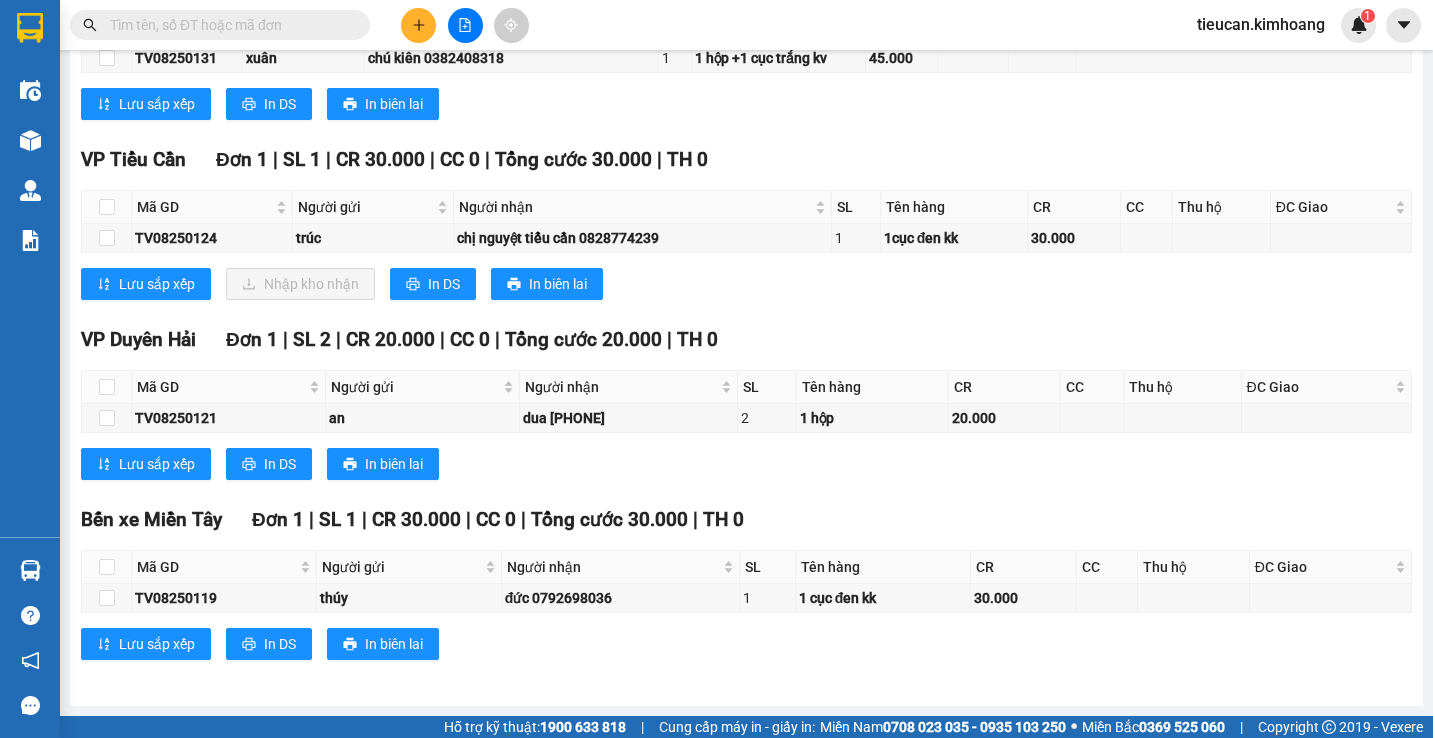 scroll, scrollTop: 2043, scrollLeft: 0, axis: vertical 